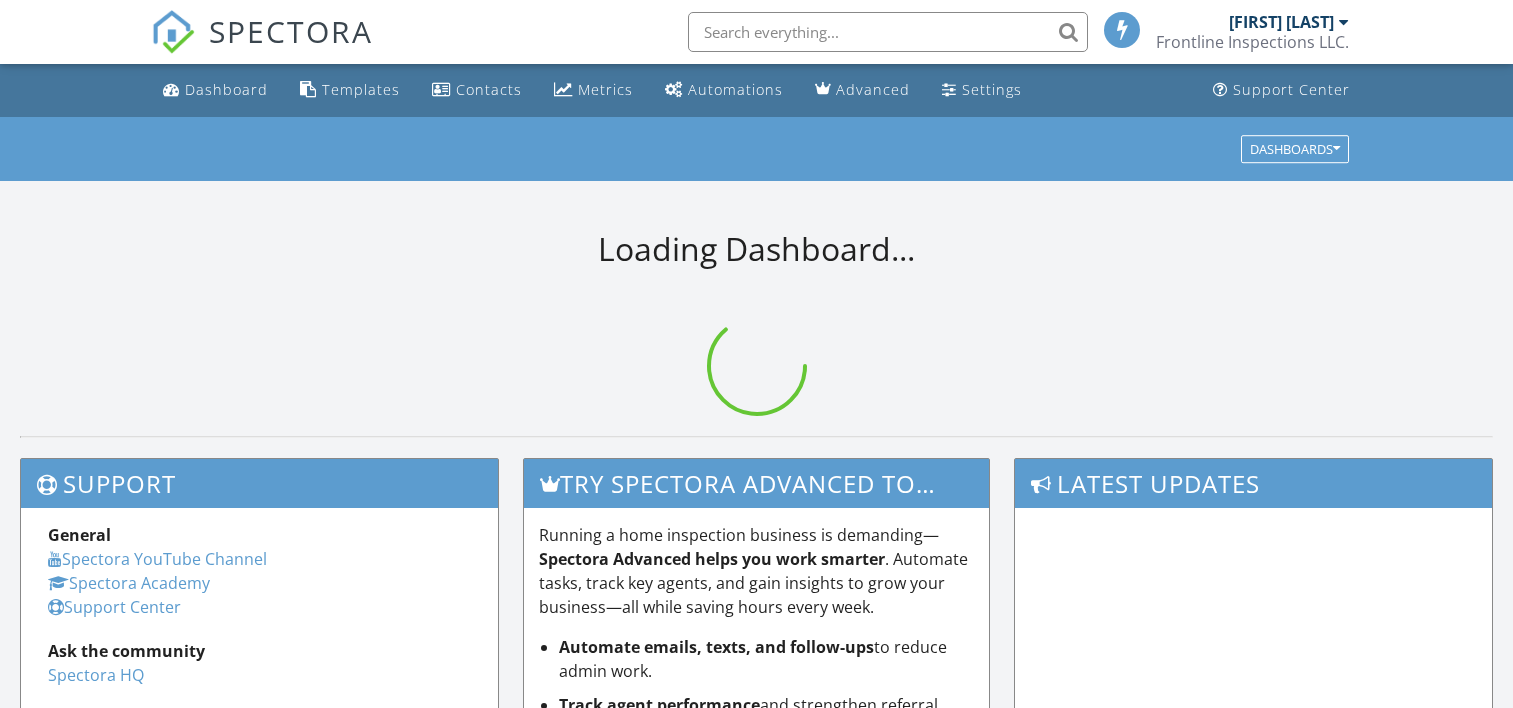 scroll, scrollTop: 0, scrollLeft: 0, axis: both 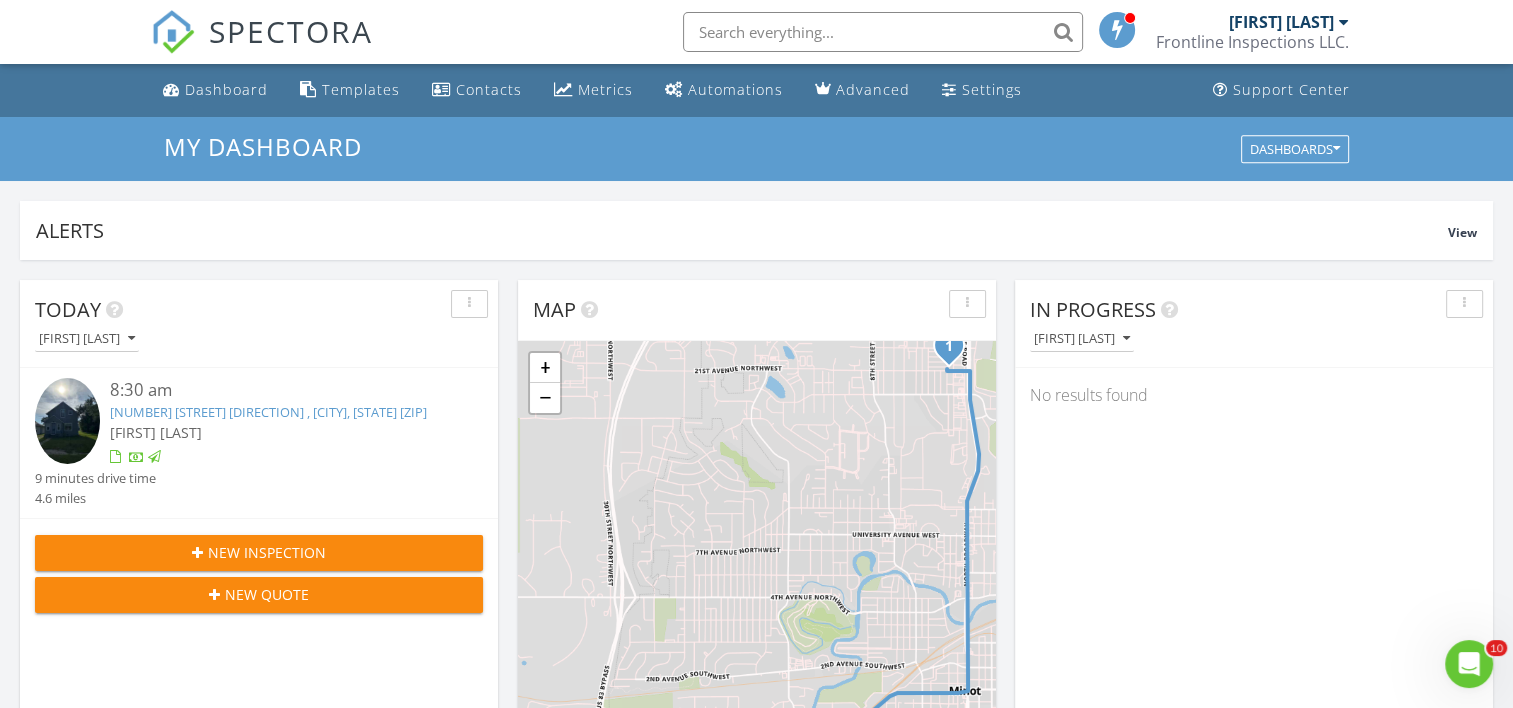 click on "New Inspection" at bounding box center [259, 552] 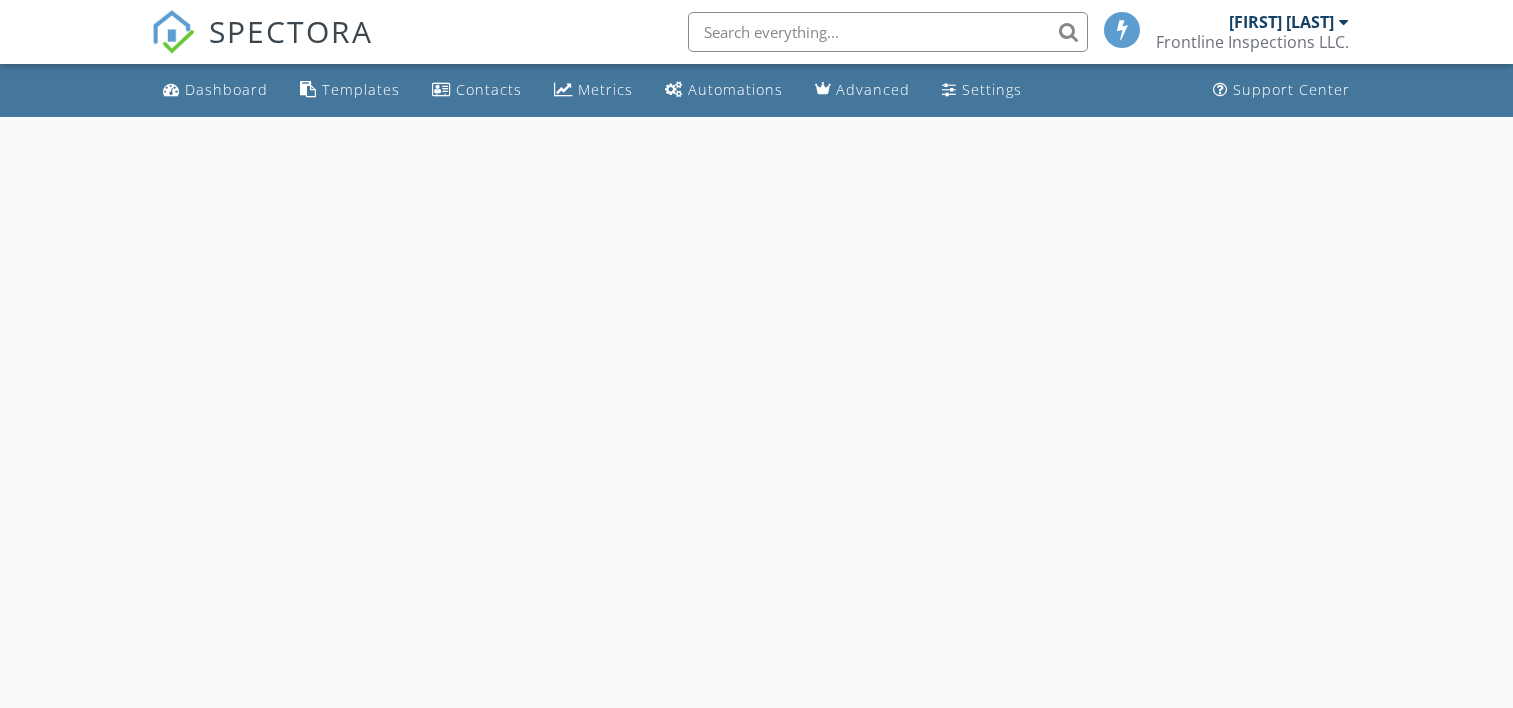 scroll, scrollTop: 0, scrollLeft: 0, axis: both 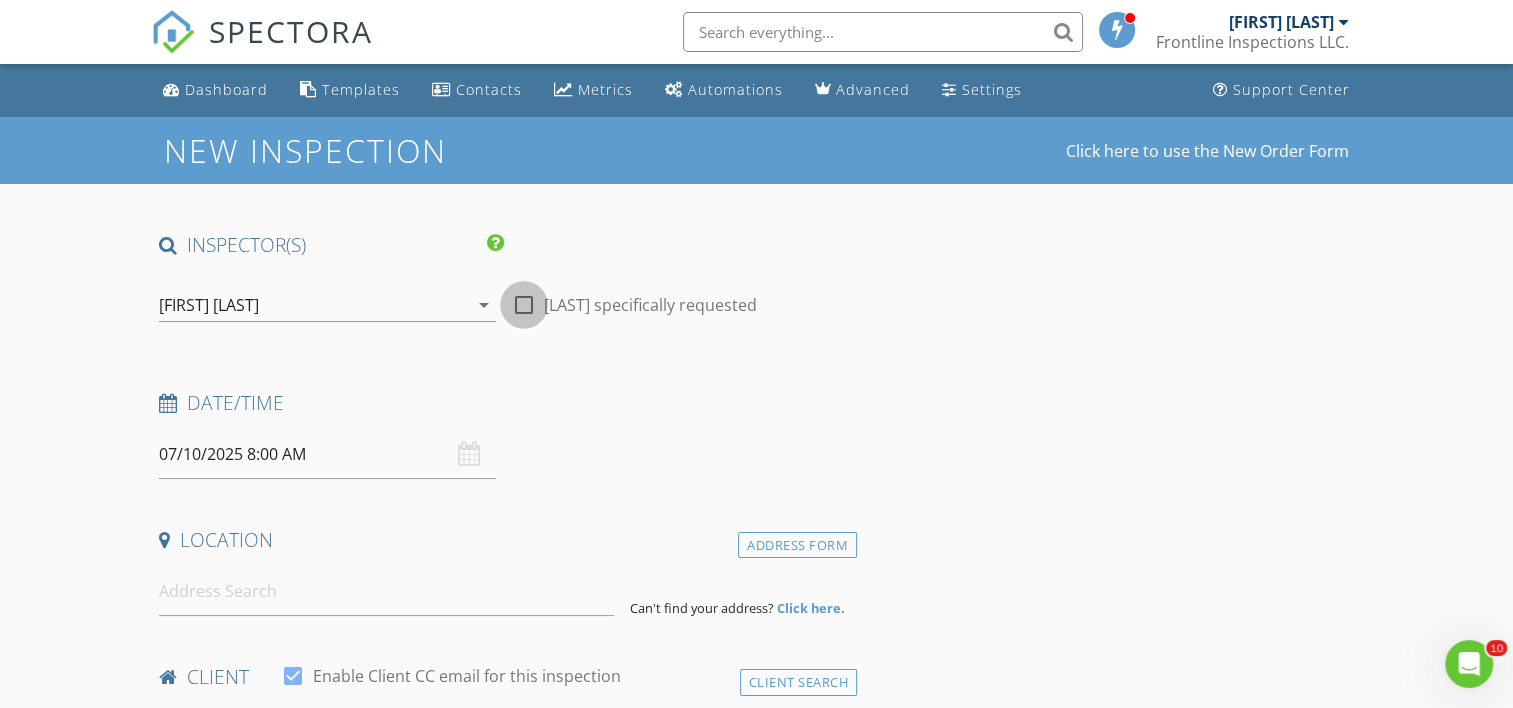 click at bounding box center (524, 305) 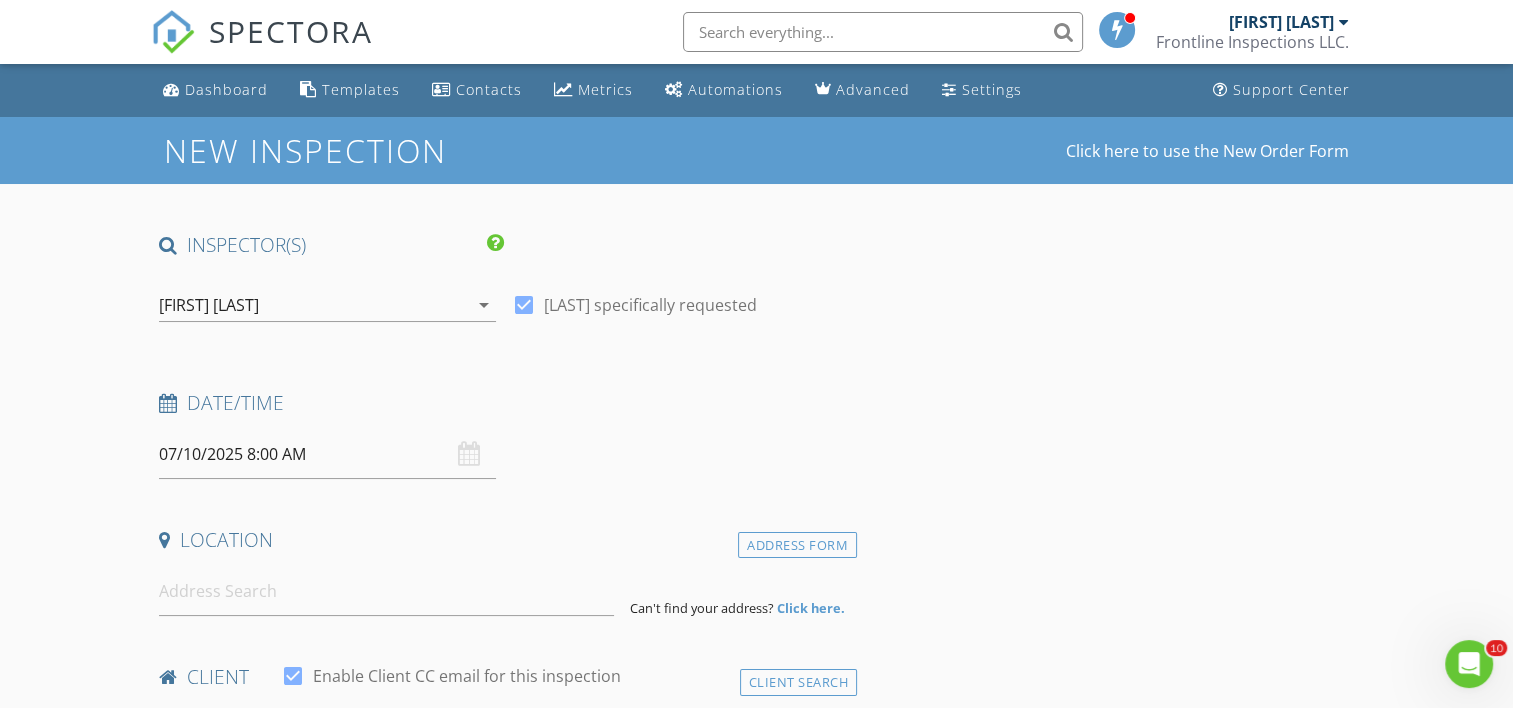 click on "INSPECTOR(S)
check_box   Shannon Burckhard   PRIMARY   Shannon Burckhard arrow_drop_down   check_box Shannon Burckhard specifically requested
Date/Time
07/10/2025 8:00 AM
Location
Address Form       Can't find your address?   Click here.
client
check_box Enable Client CC email for this inspection   Client Search     check_box_outline_blank Client is a Company/Organization     First Name   Last Name   Email   CC Email   Phone   Address   City   State   Zip       Notes   Private Notes
ADD ADDITIONAL client
SERVICES
check_box_outline_blank   Radon    check_box_outline_blank   Mold   check_box_outline_blank   New Service   check_box_outline_blank   Commercial Inspection   check_box_outline_blank   New Service   check_box_outline_blank   New Service   check_box_outline_blank" at bounding box center [504, 1633] 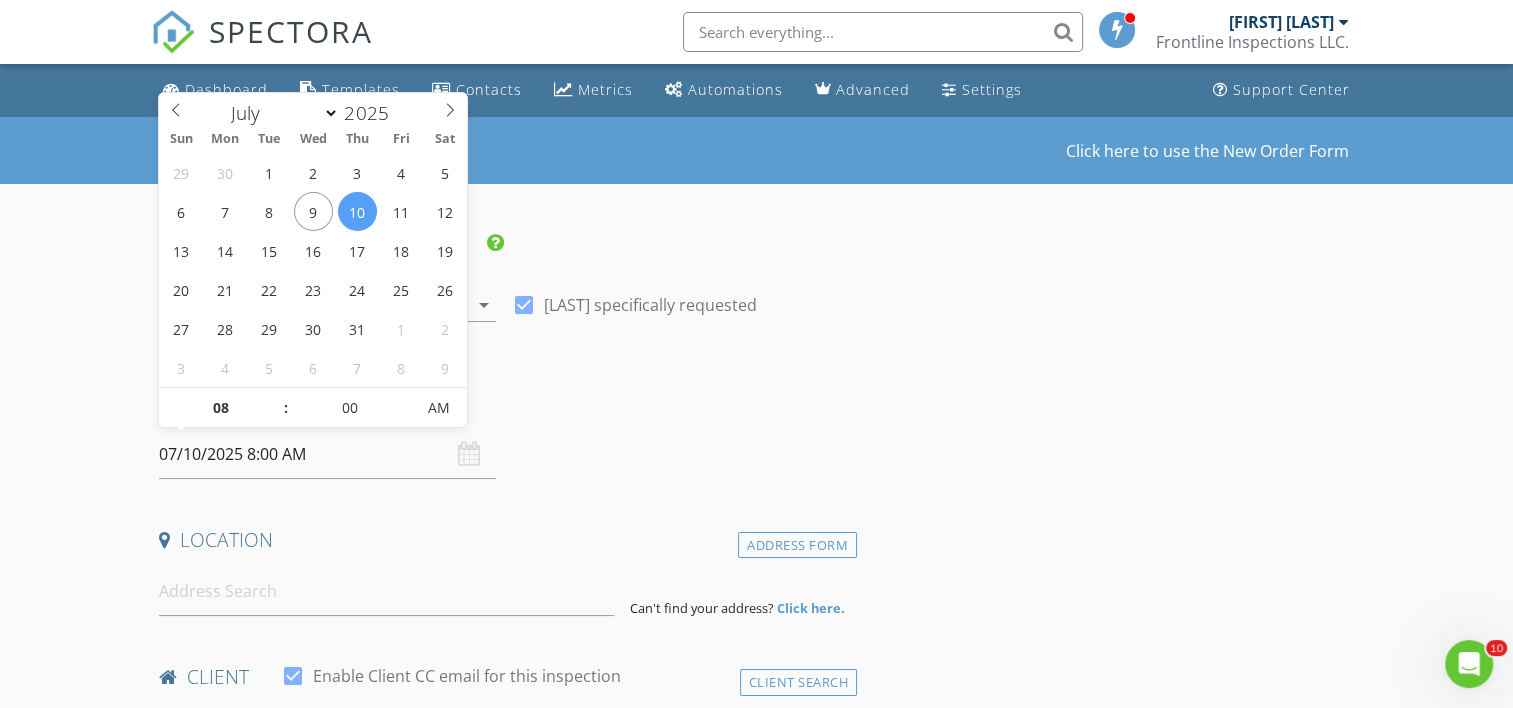 click on "07/10/2025 8:00 AM" at bounding box center [327, 454] 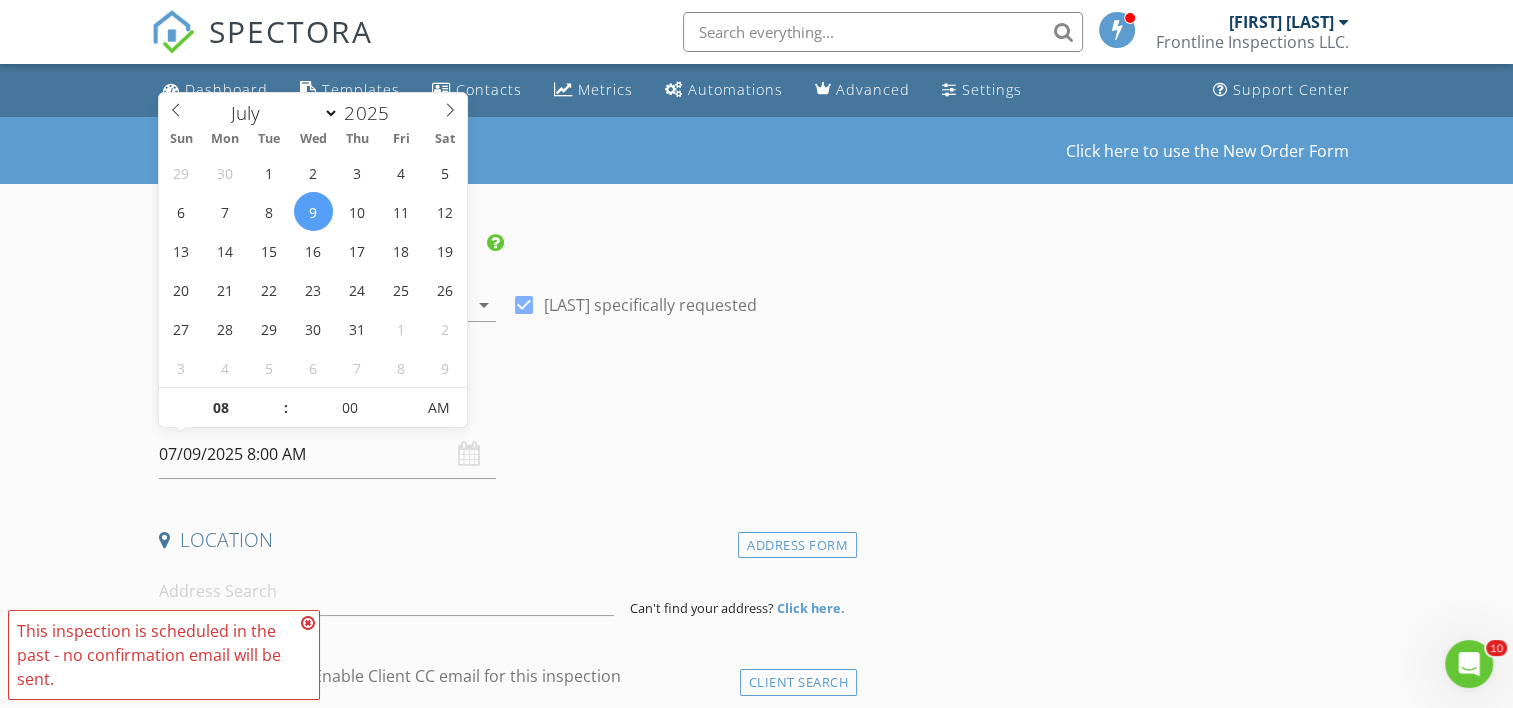click at bounding box center (308, 623) 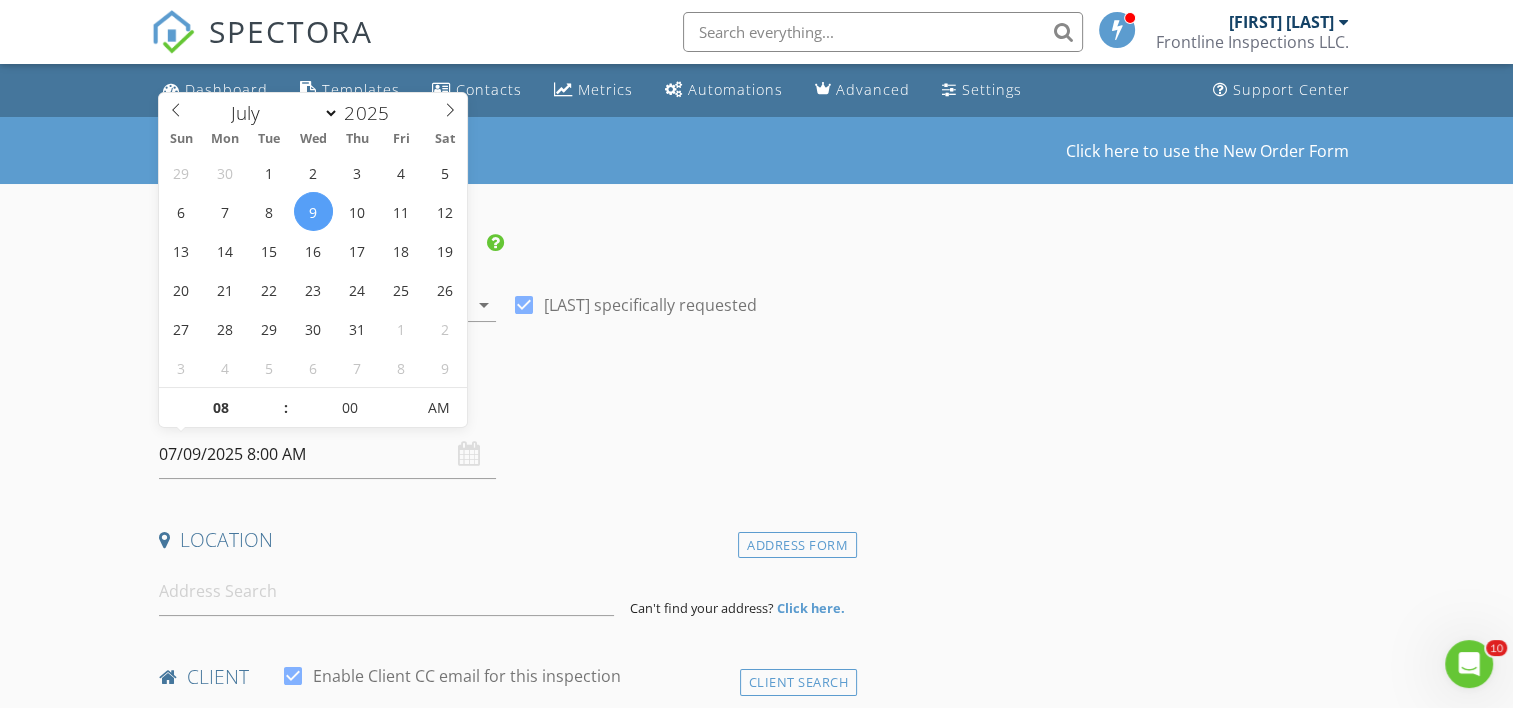 click on "07/09/2025 8:00 AM" at bounding box center [327, 454] 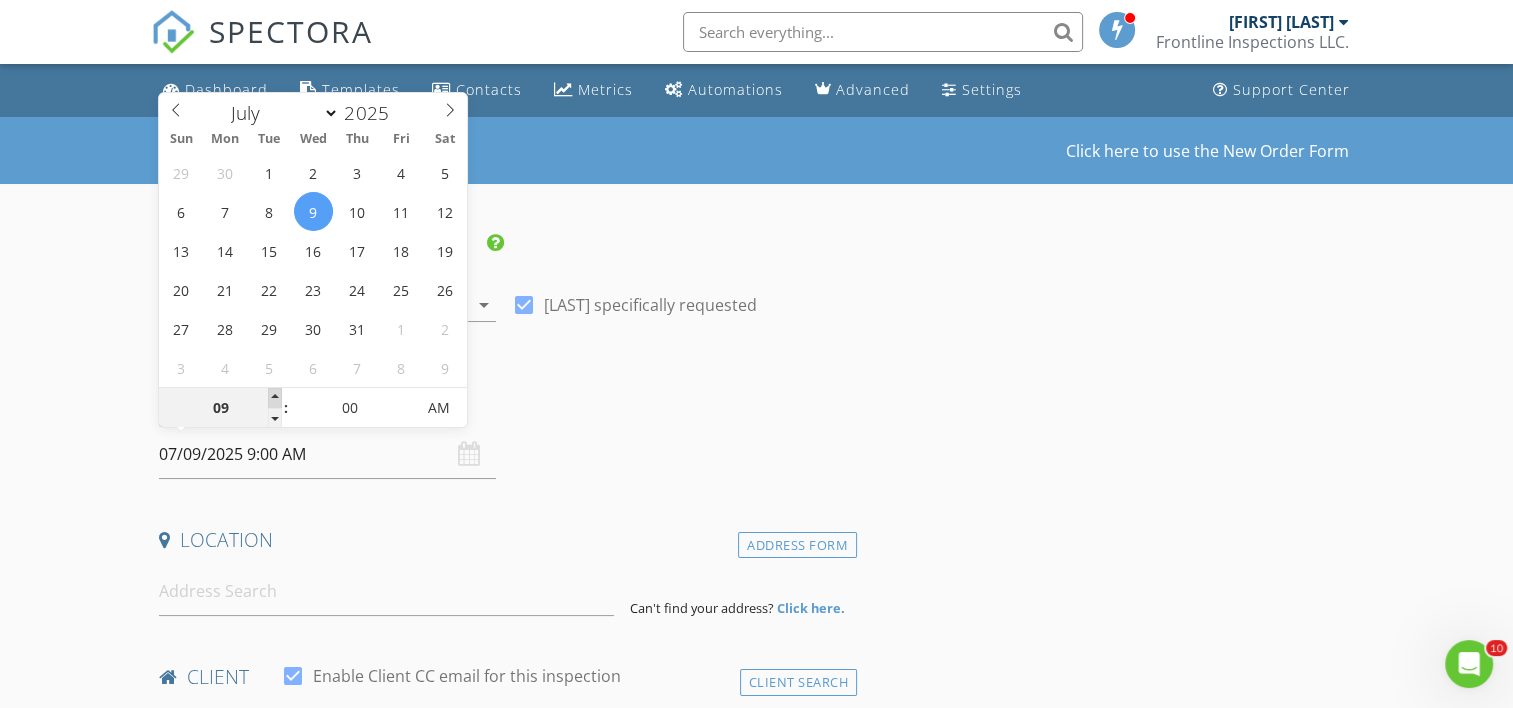 click at bounding box center [275, 398] 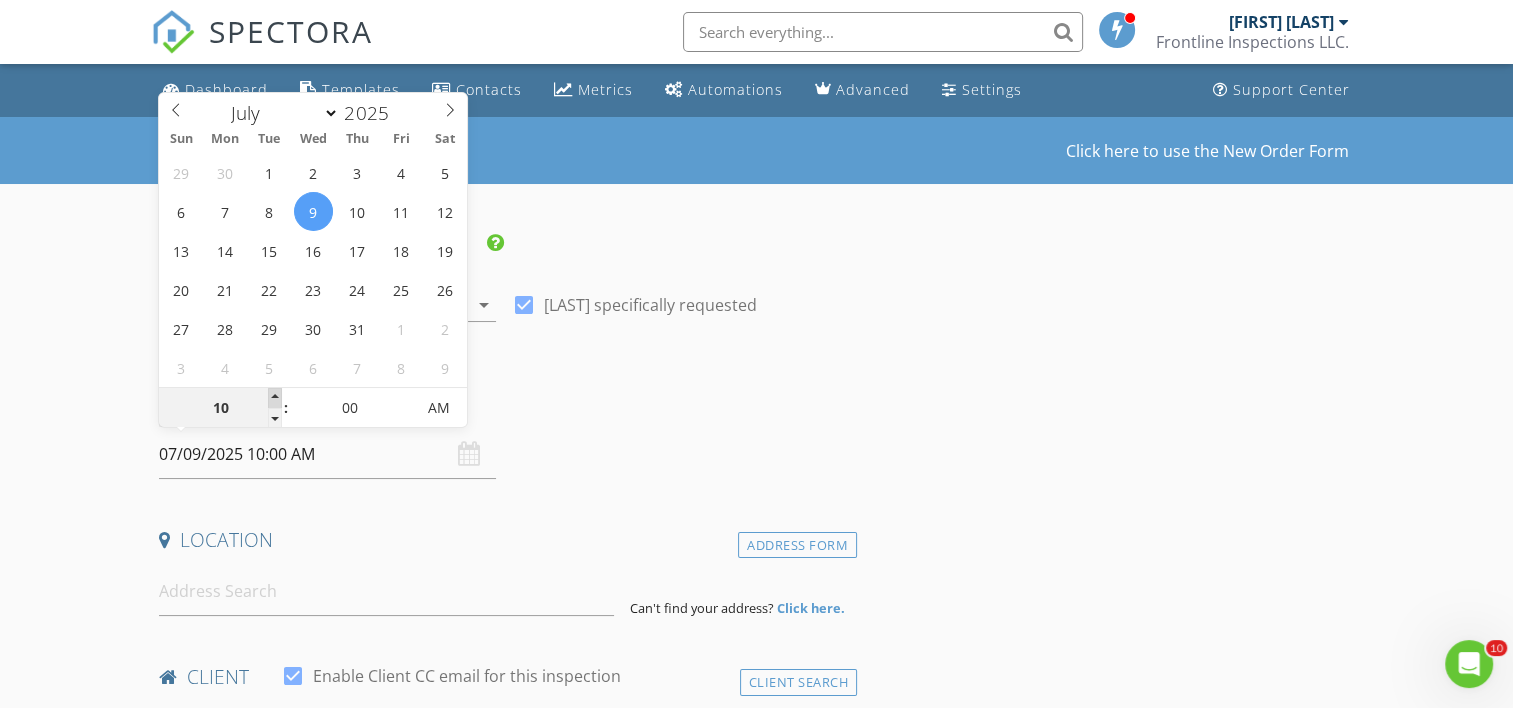 click at bounding box center [275, 398] 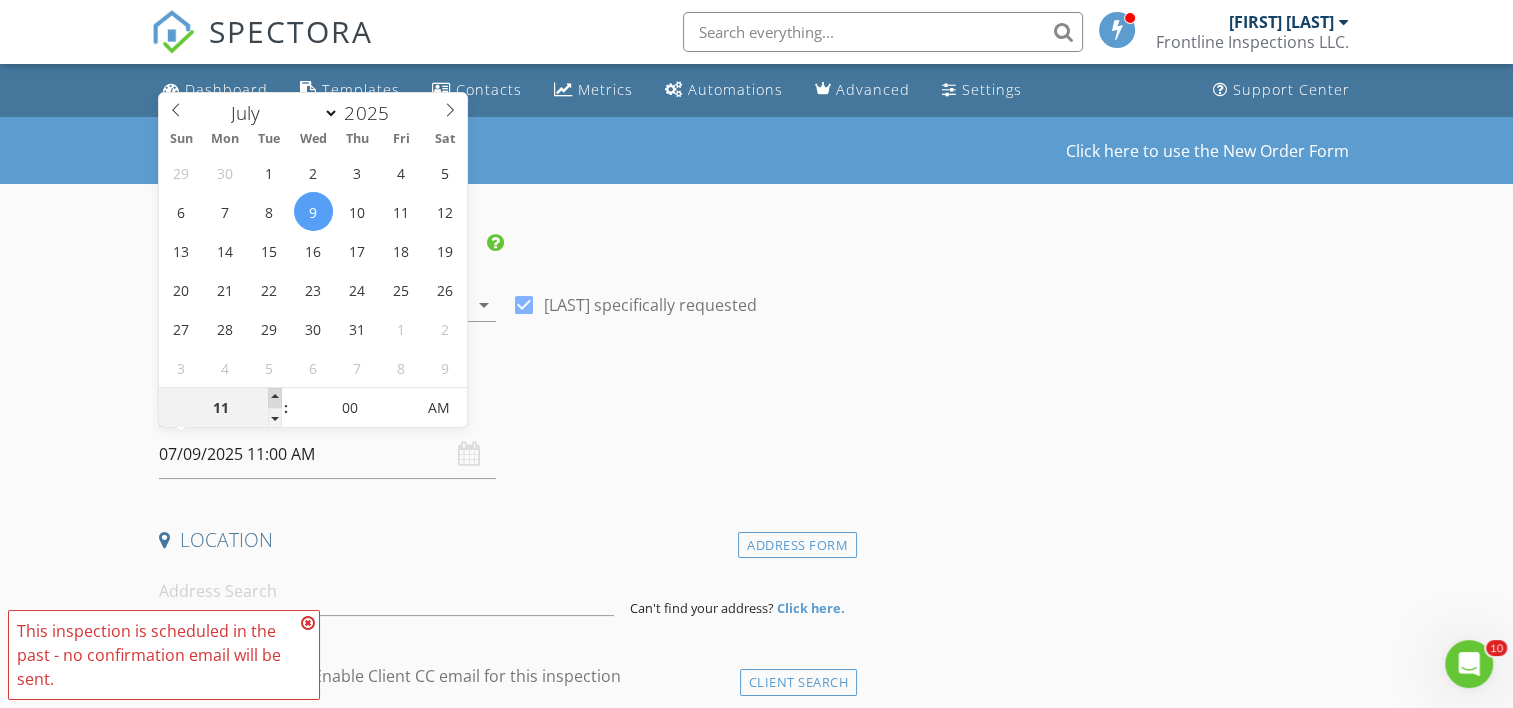 click at bounding box center (275, 398) 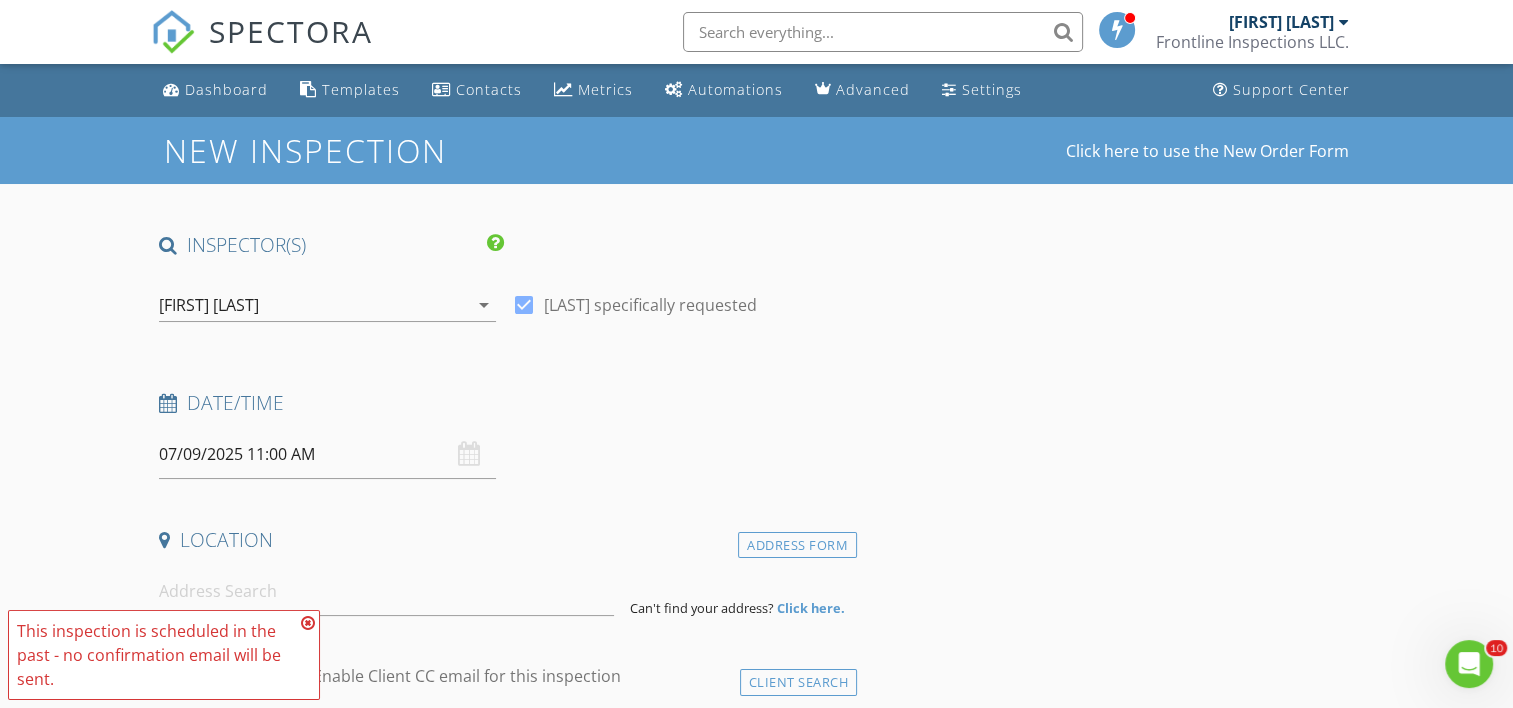 click at bounding box center (308, 623) 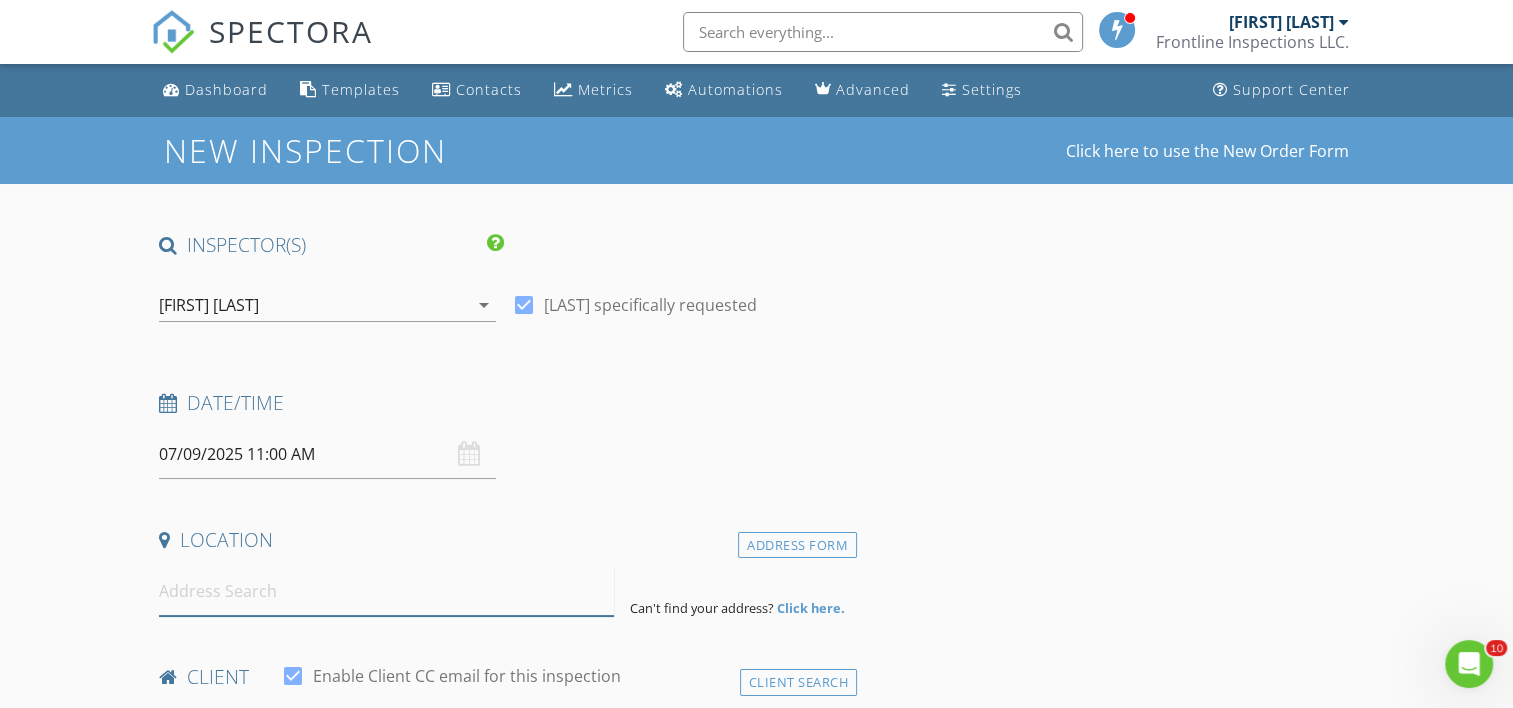 click at bounding box center (386, 591) 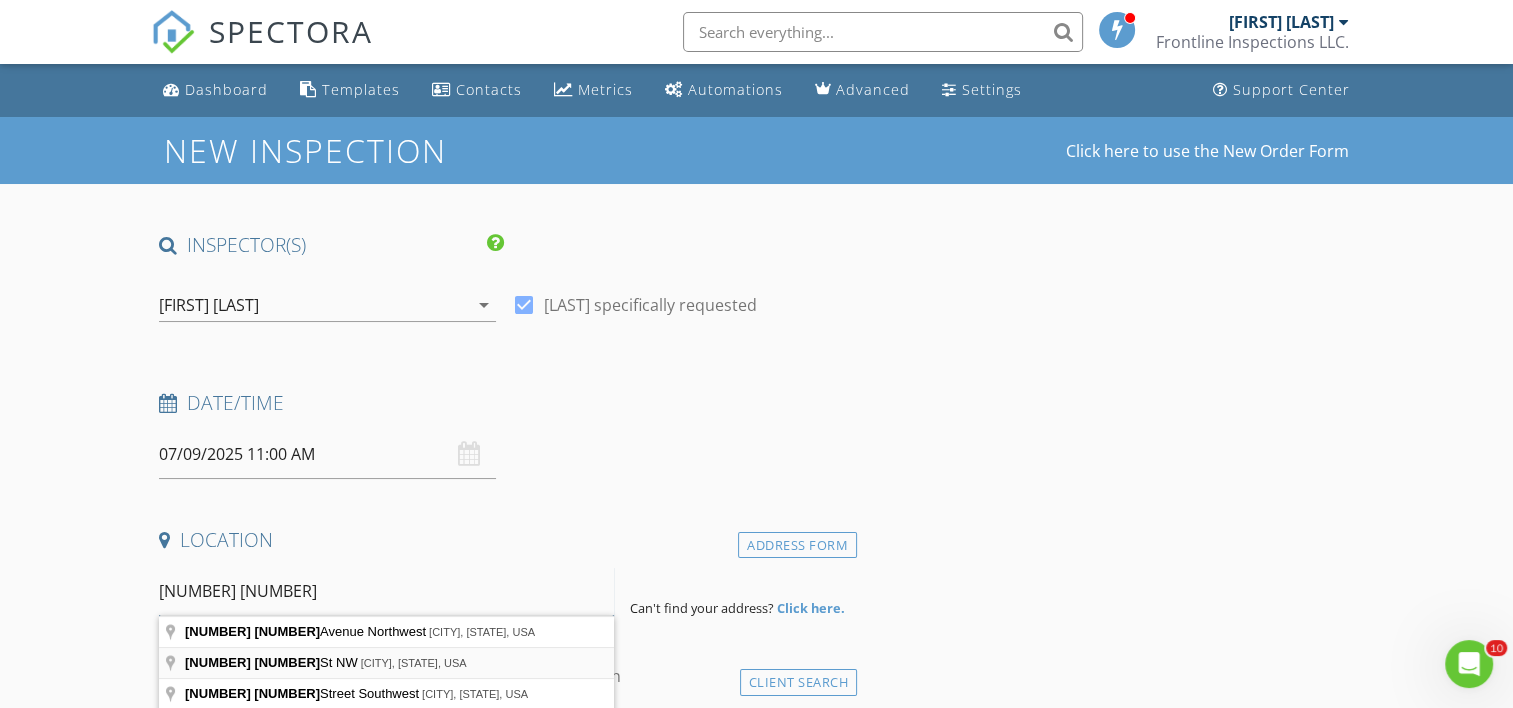 type on "510 4th" 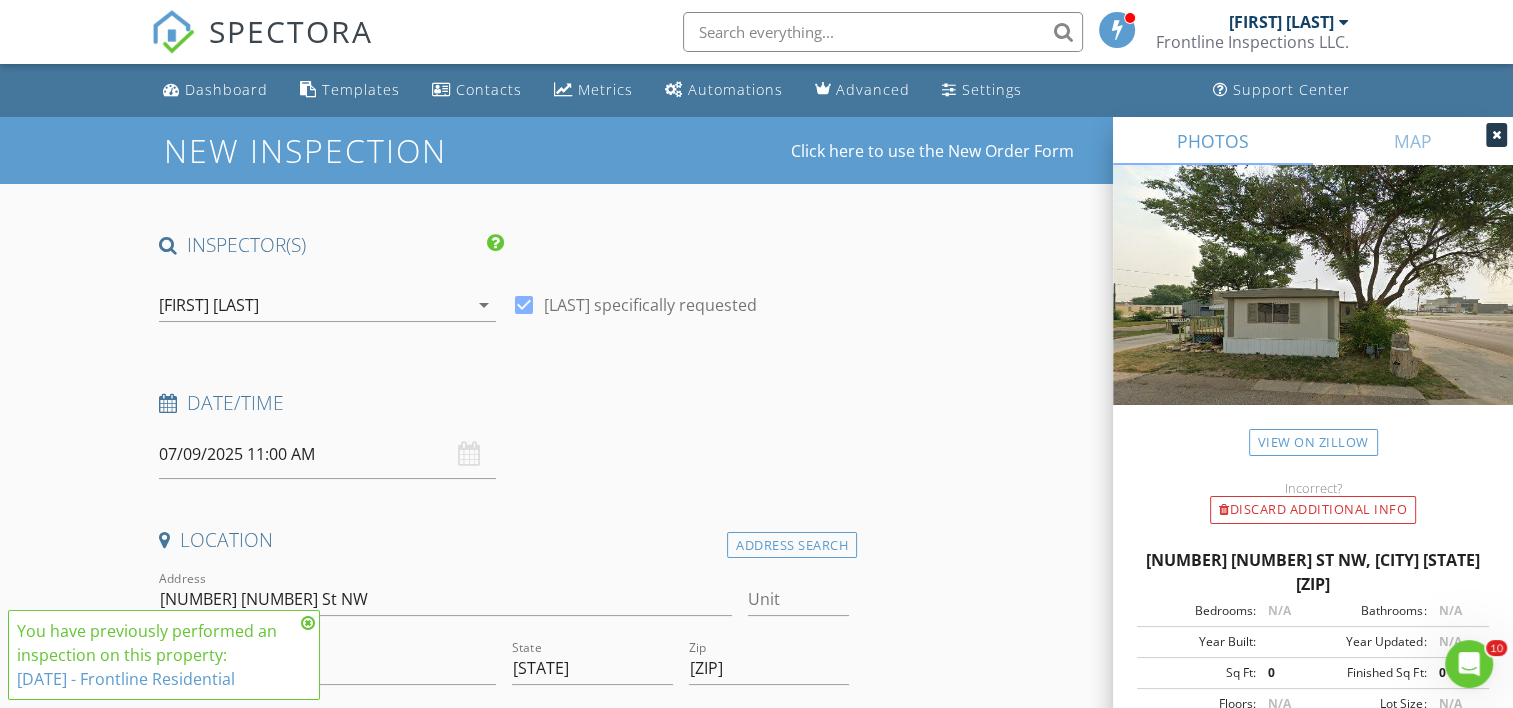 click at bounding box center [308, 623] 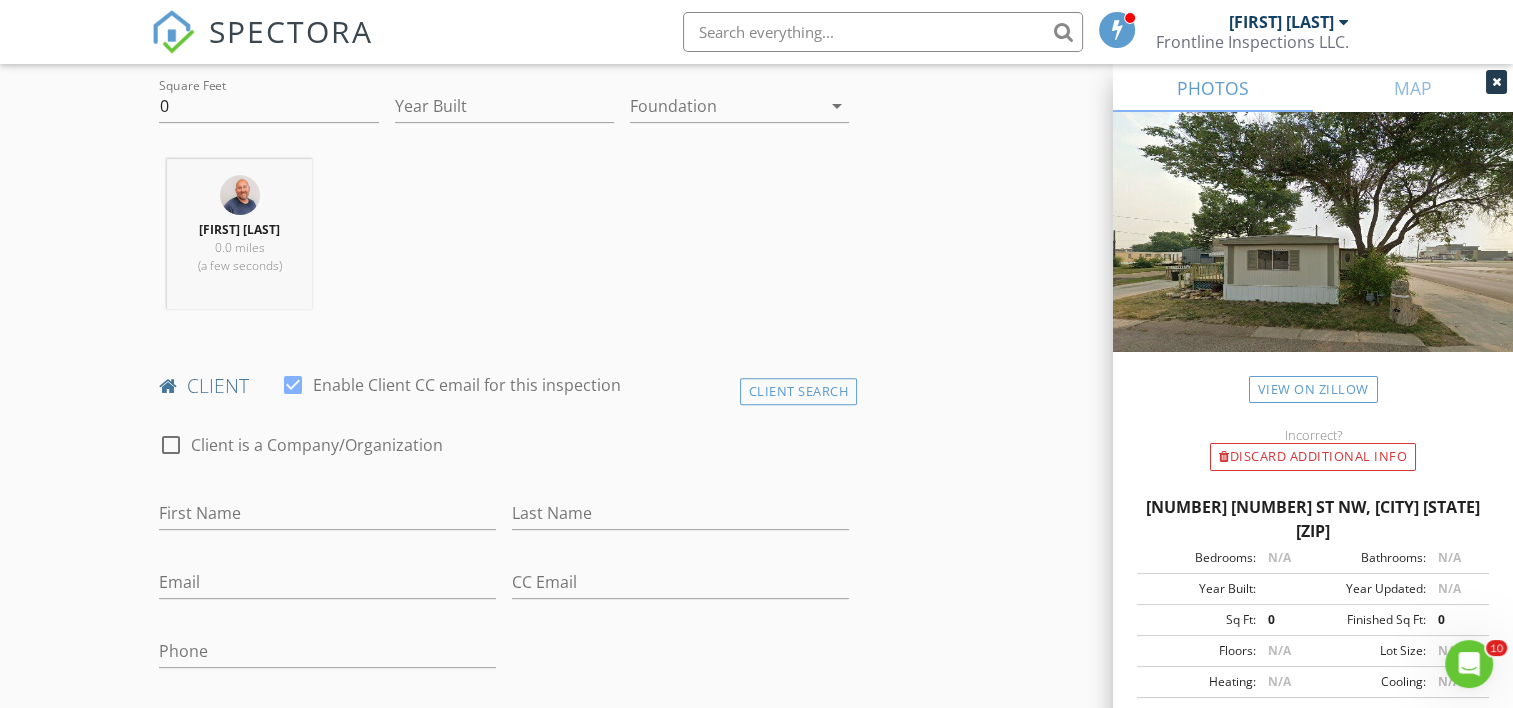scroll, scrollTop: 800, scrollLeft: 0, axis: vertical 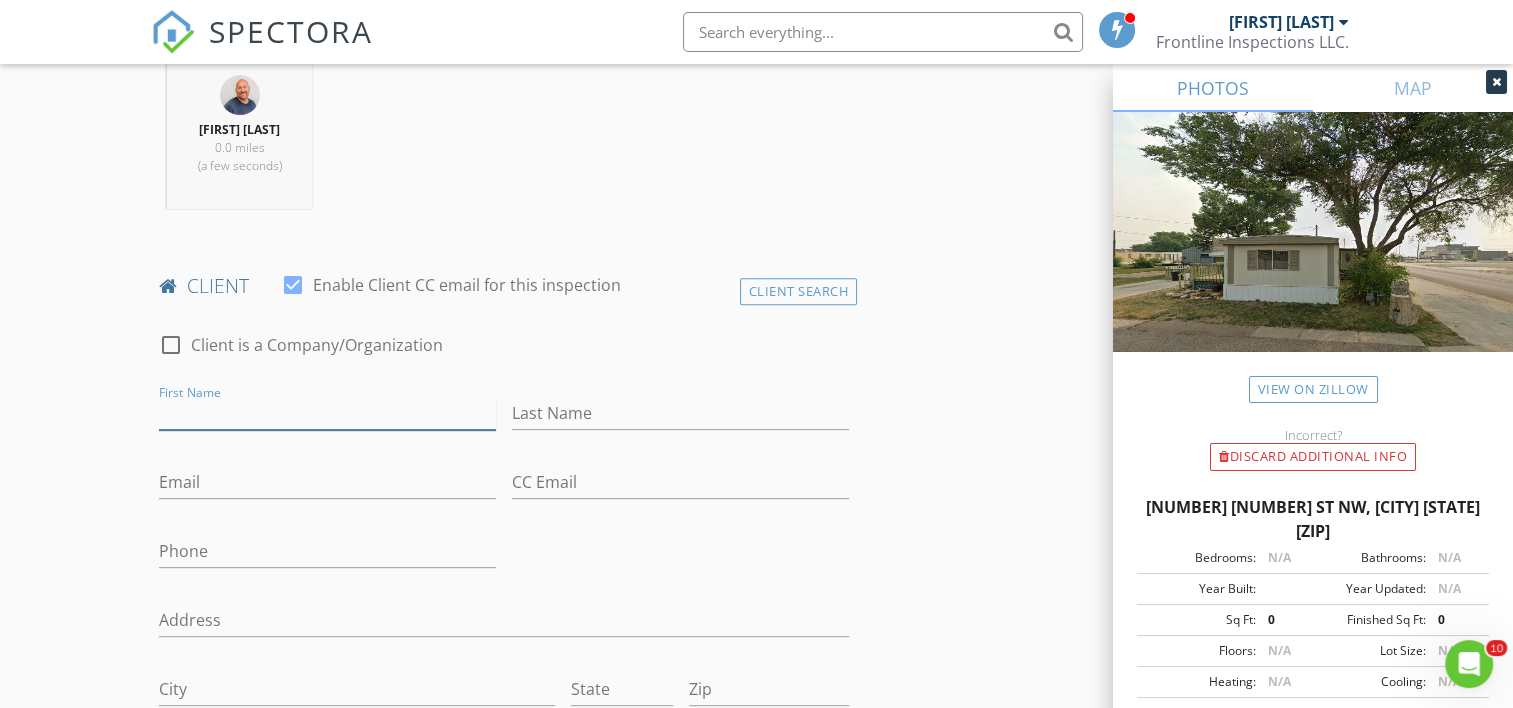click on "First Name" at bounding box center (327, 413) 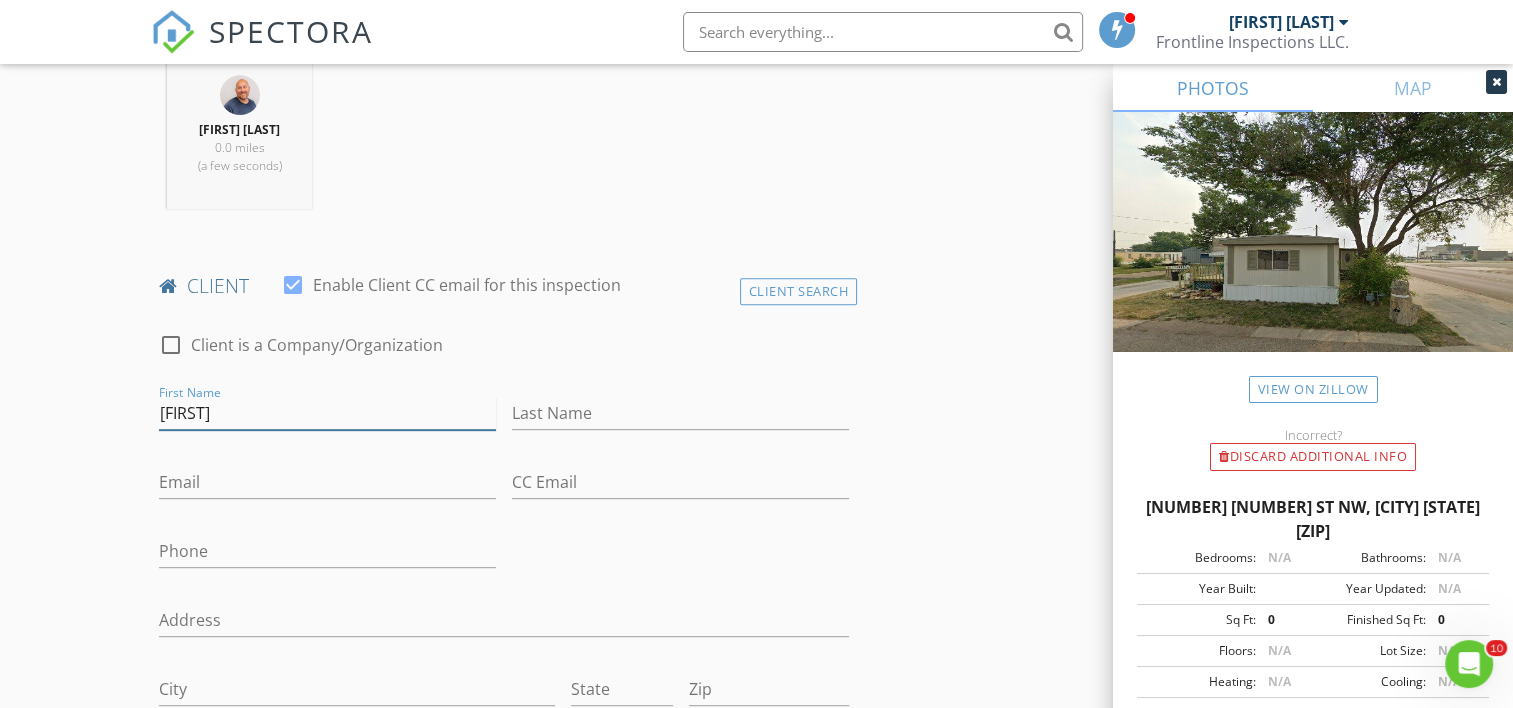 type on "[FIRST]" 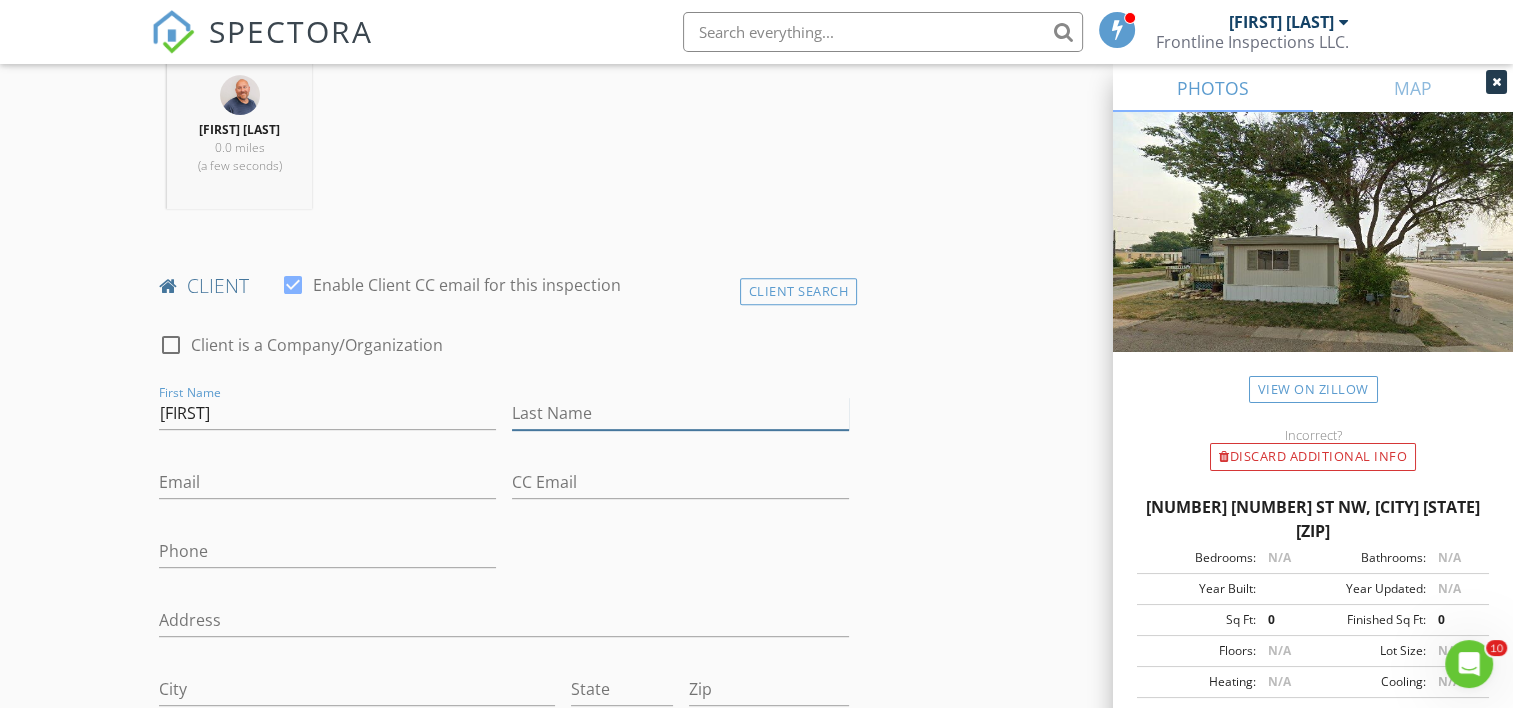 click on "Last Name" at bounding box center (680, 413) 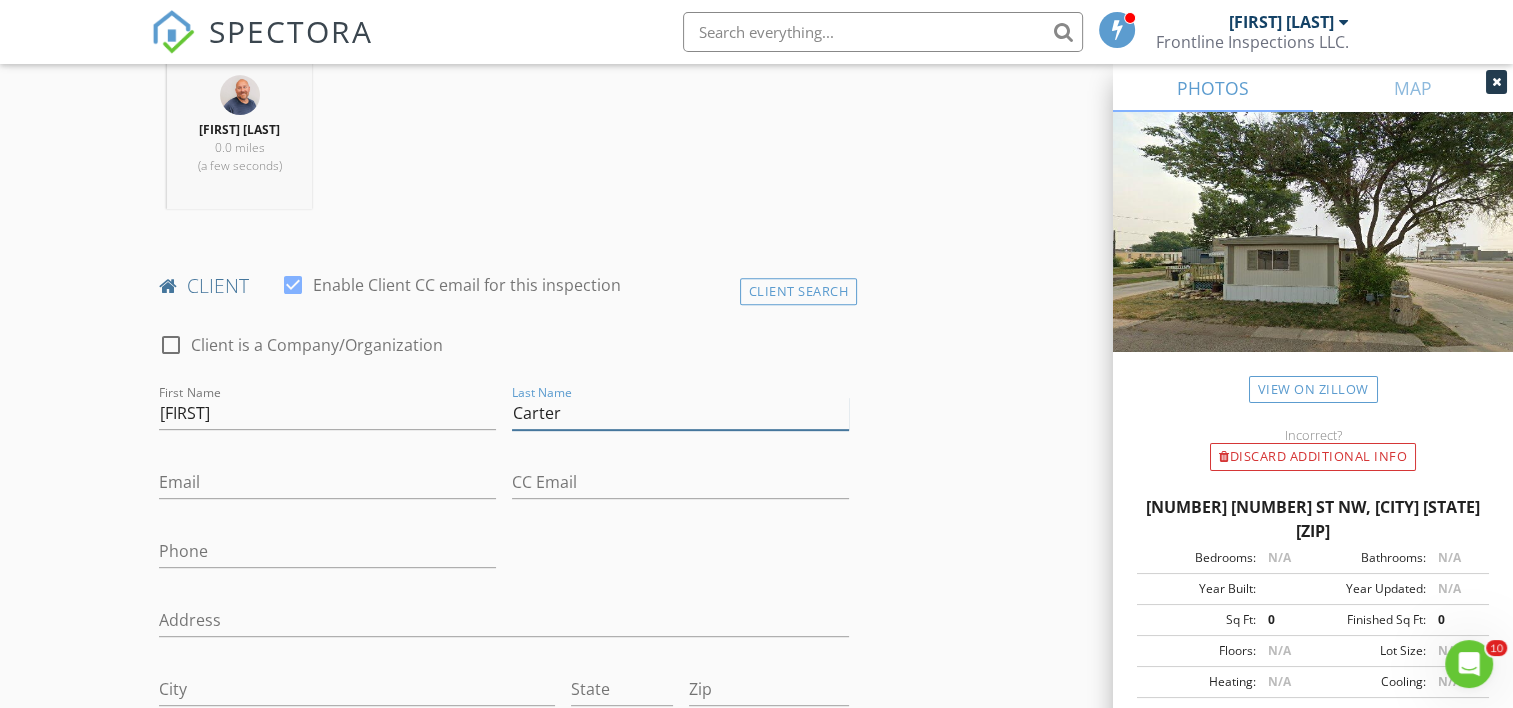 type on "Carter" 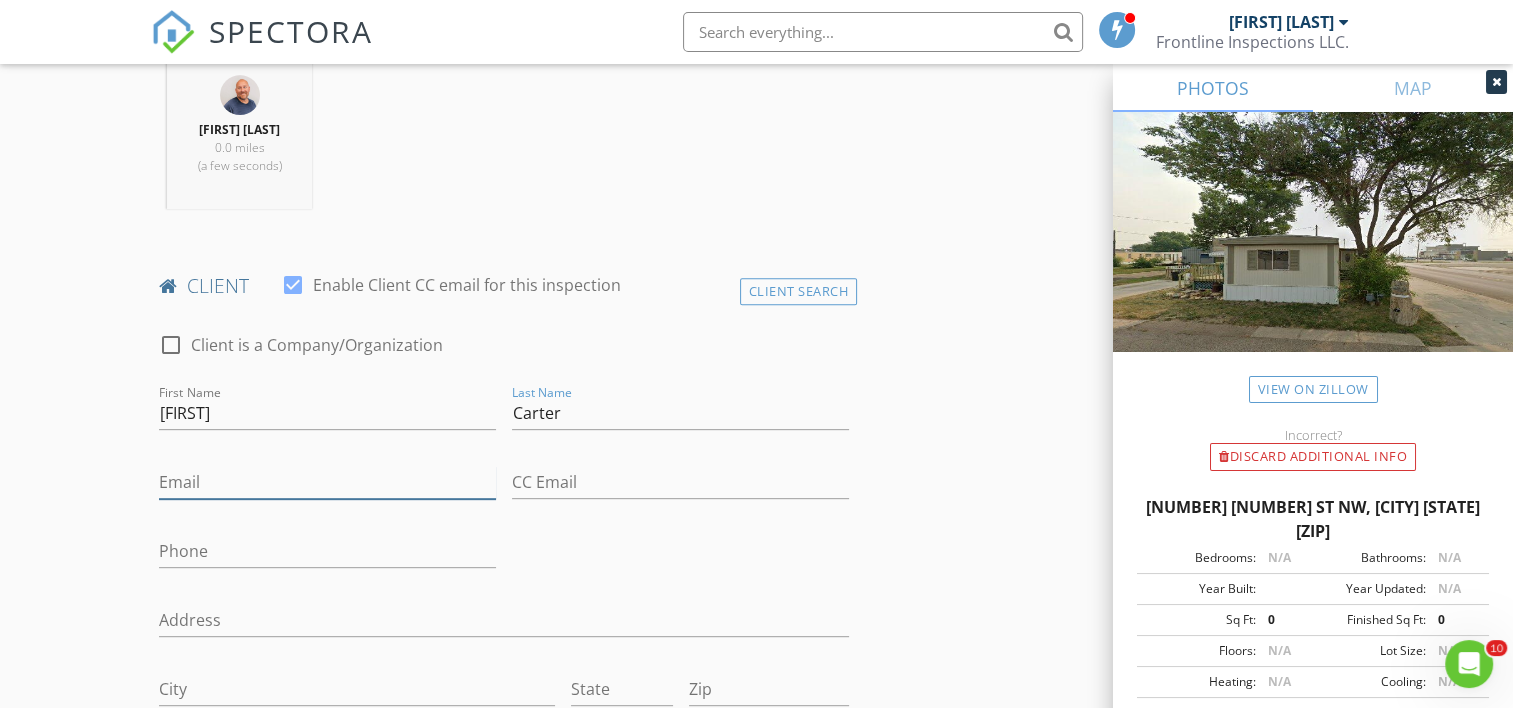 click on "Email" at bounding box center [327, 482] 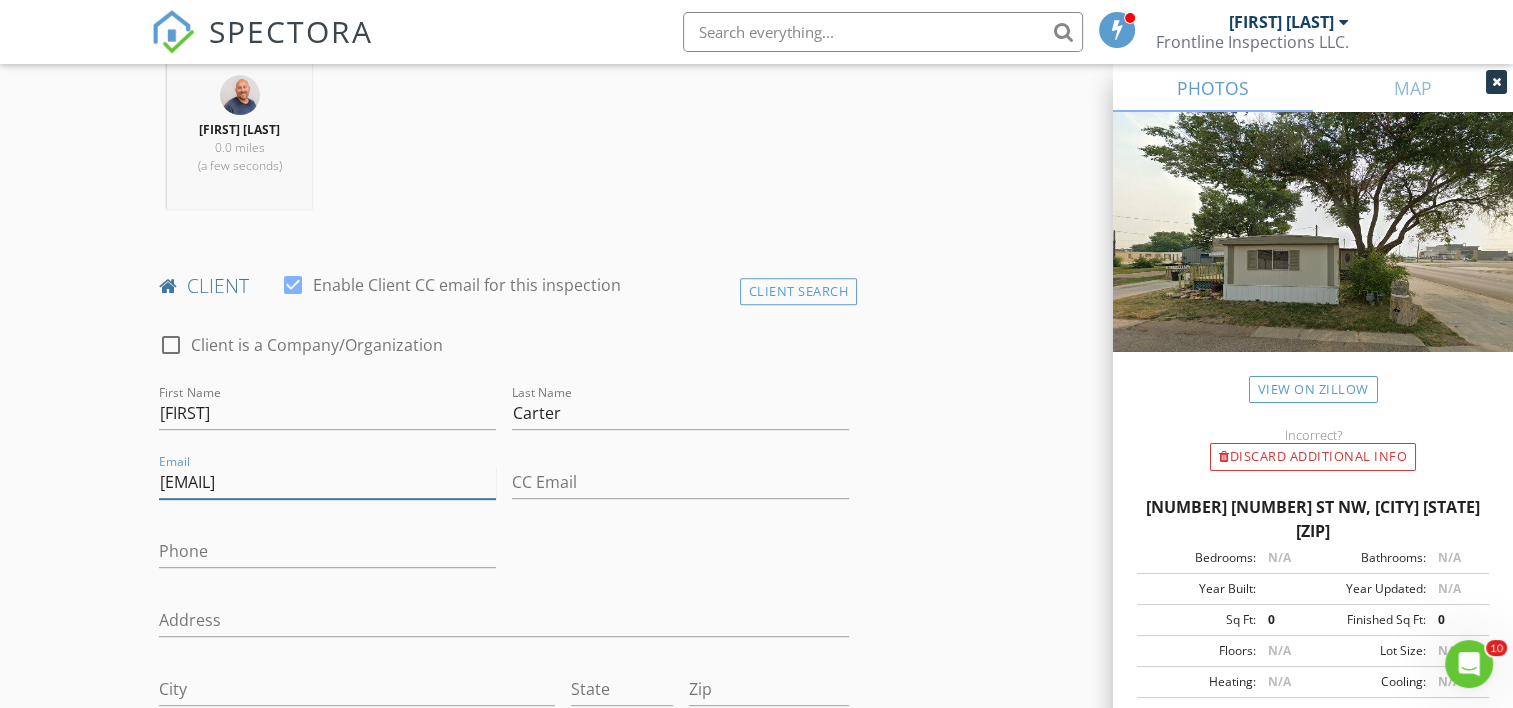 type on "[FIRST]@[EXAMPLE_DOMAIN]" 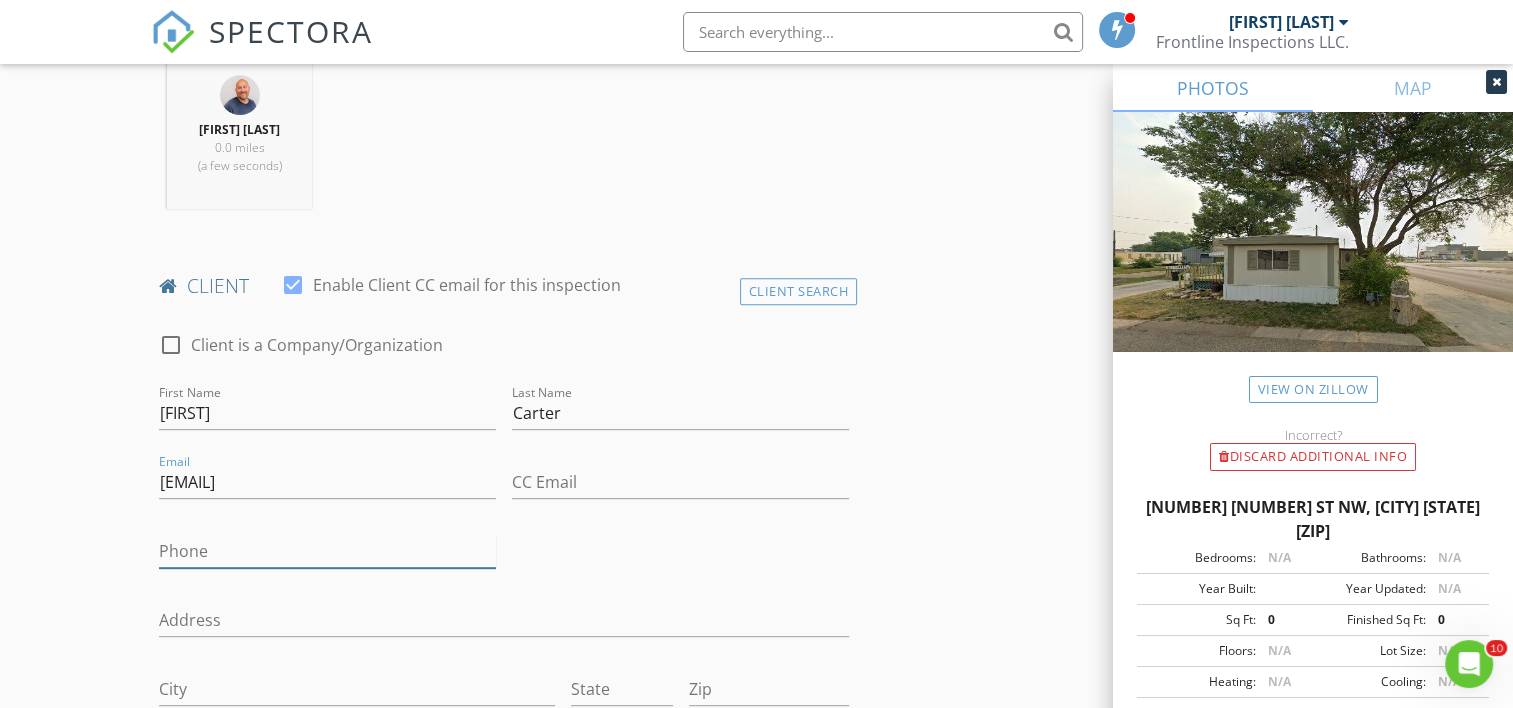 click on "Phone" at bounding box center (327, 551) 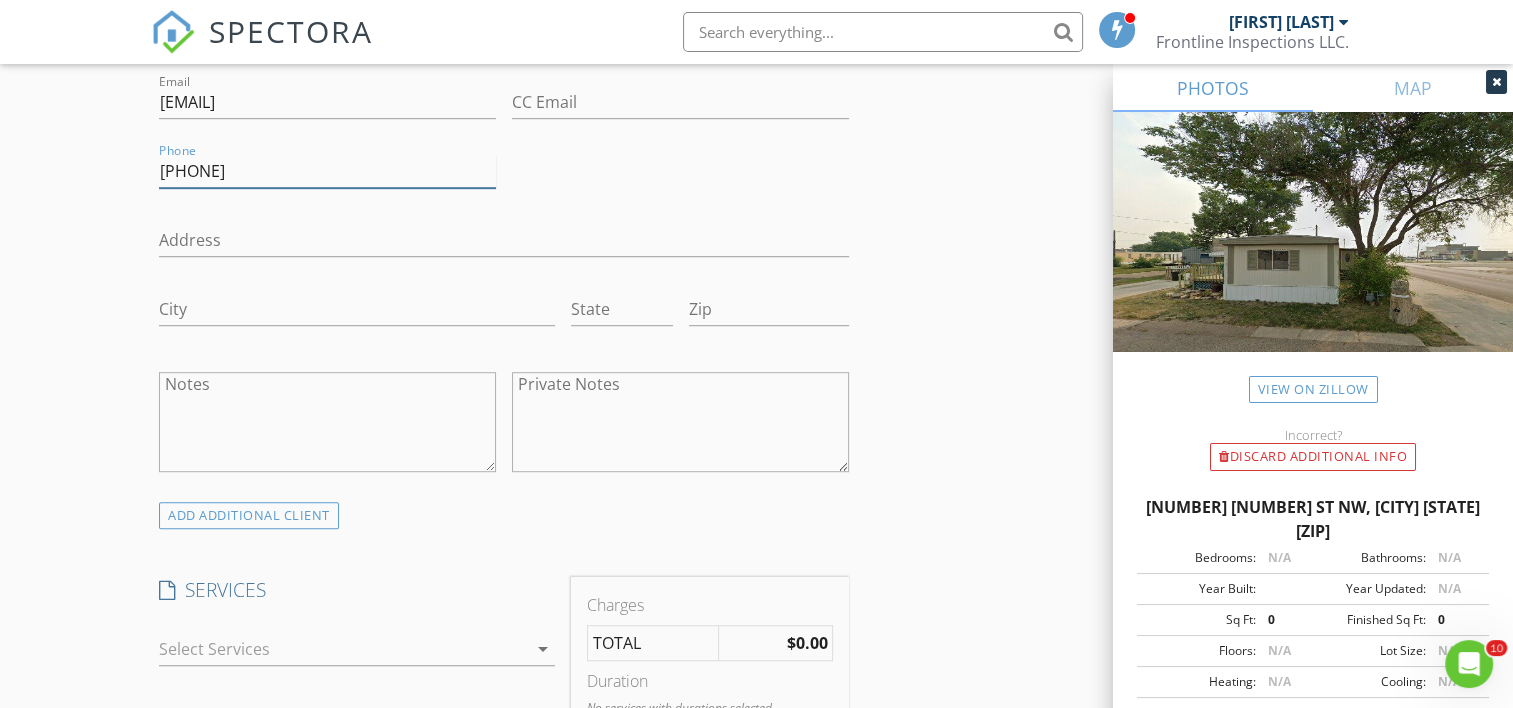 scroll, scrollTop: 1300, scrollLeft: 0, axis: vertical 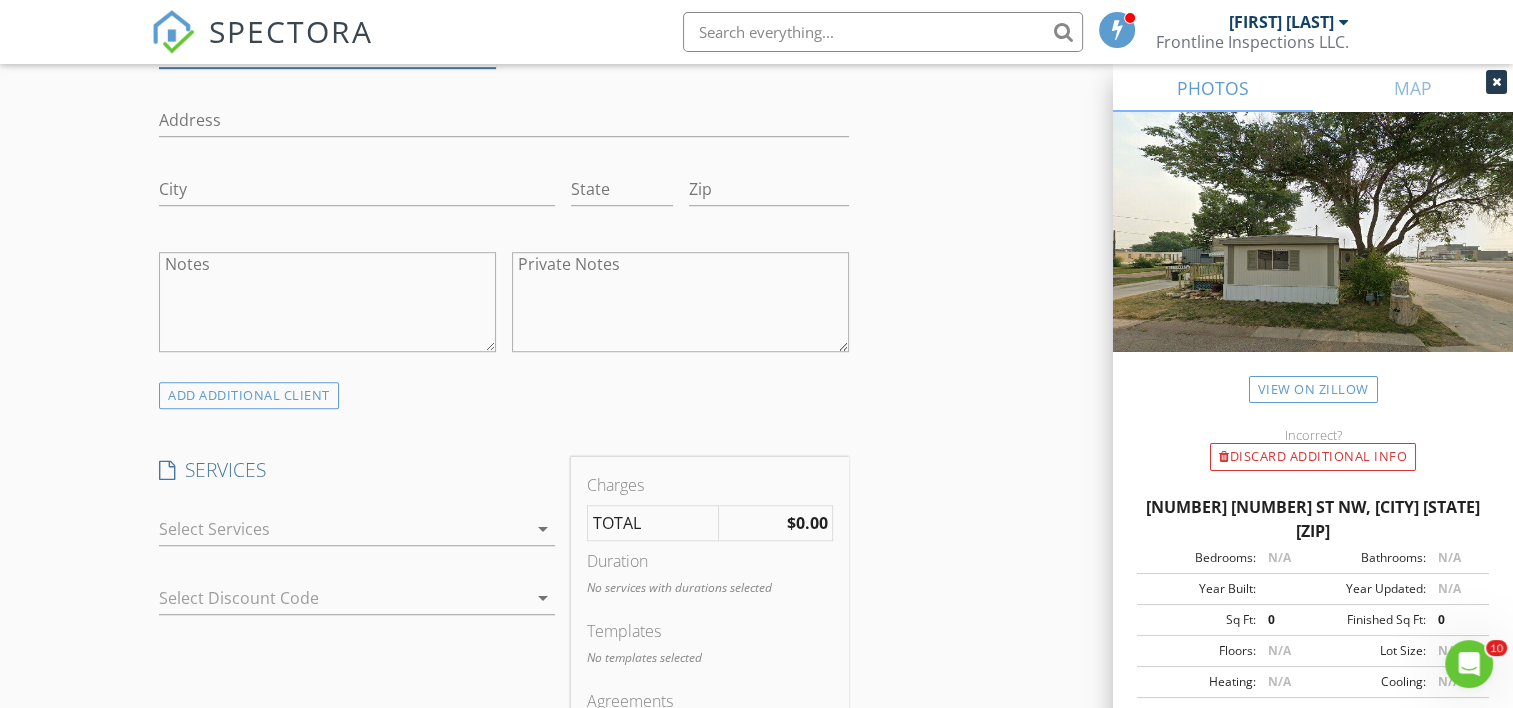 type on "[PHONE]" 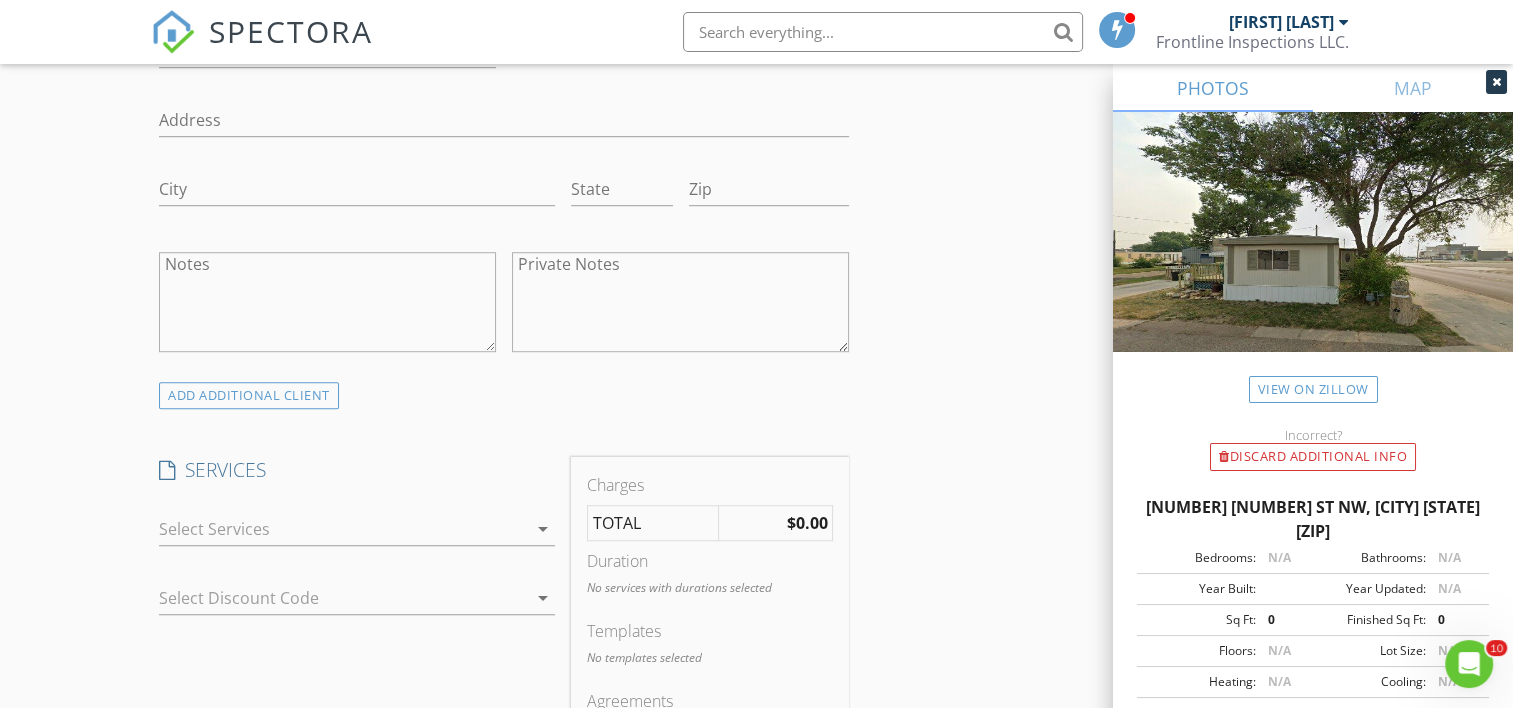 click on "arrow_drop_down" at bounding box center [543, 529] 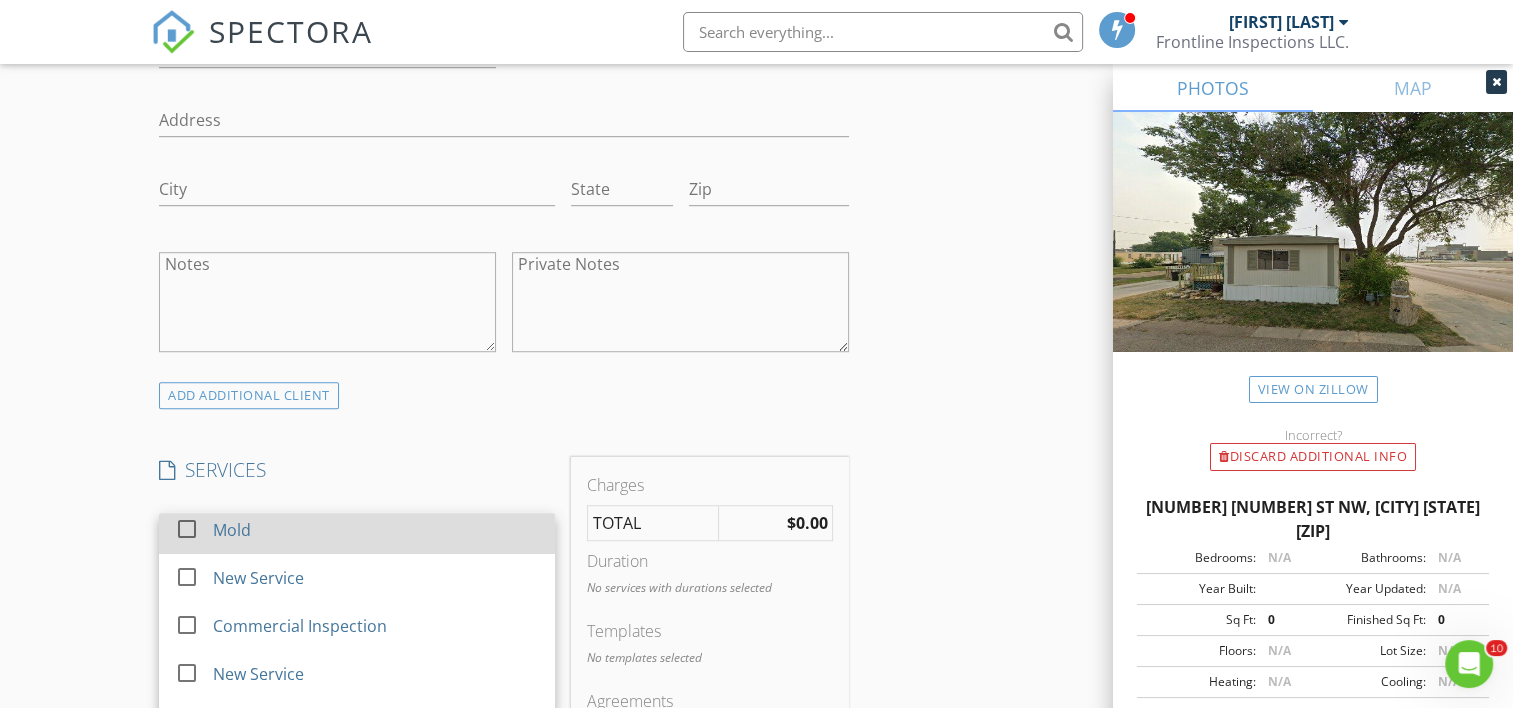 scroll, scrollTop: 84, scrollLeft: 0, axis: vertical 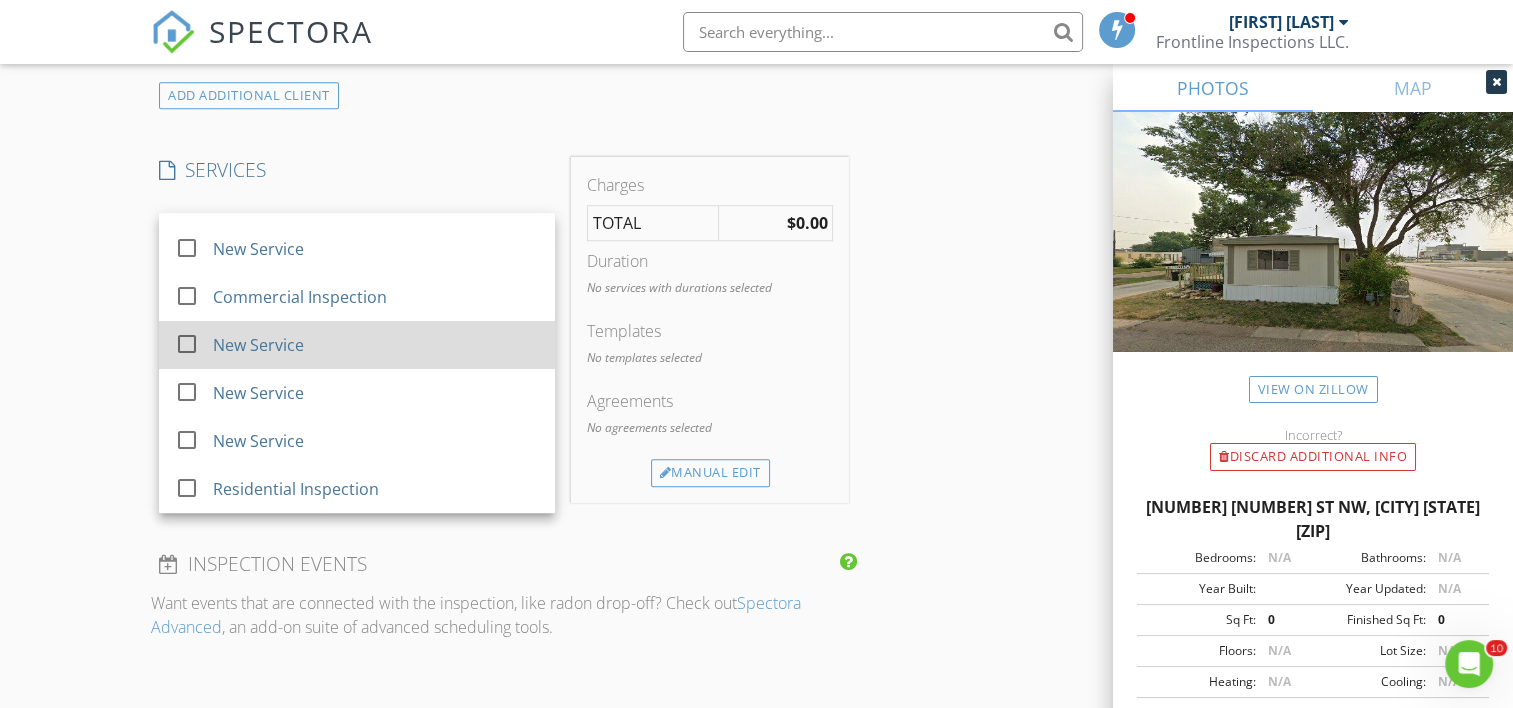 click at bounding box center [187, 344] 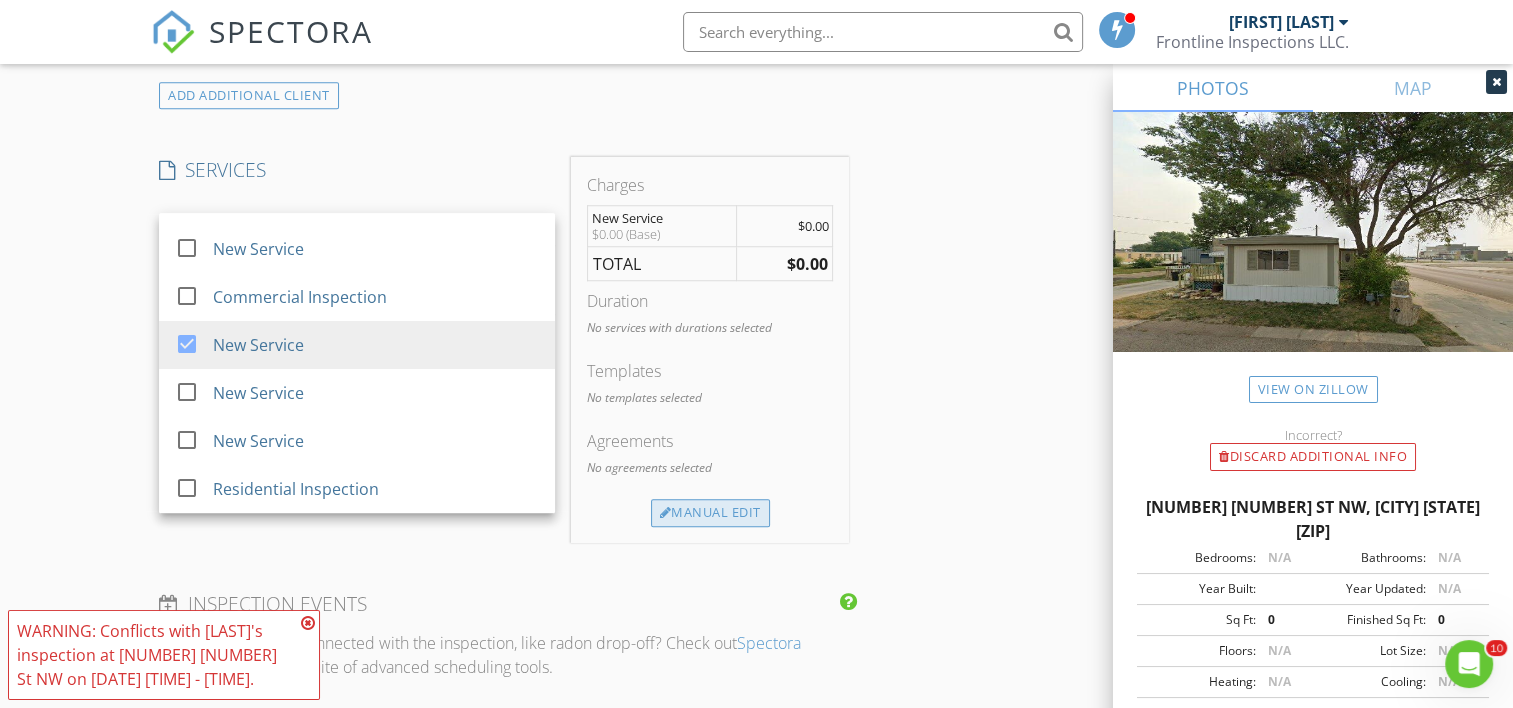 click on "Manual Edit" at bounding box center [710, 513] 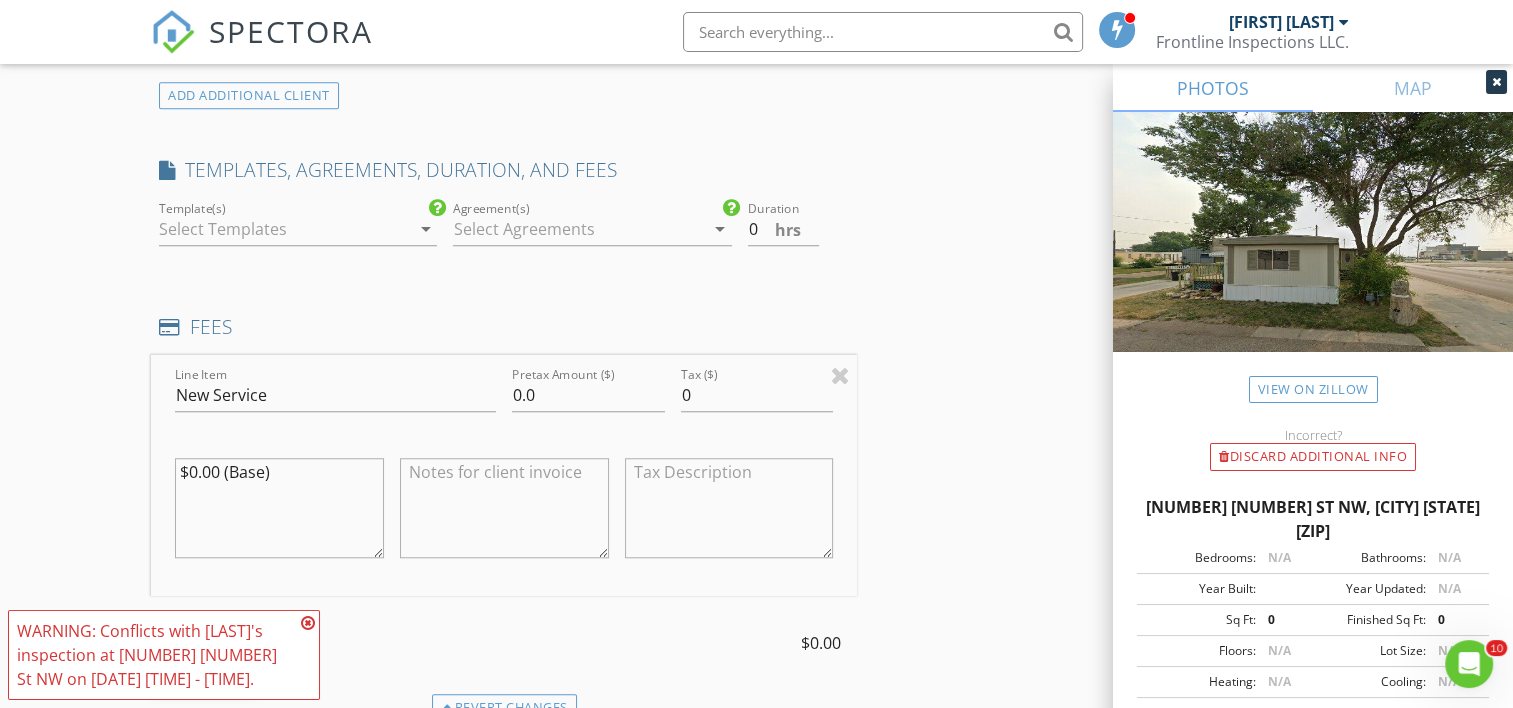 click at bounding box center [0, 0] 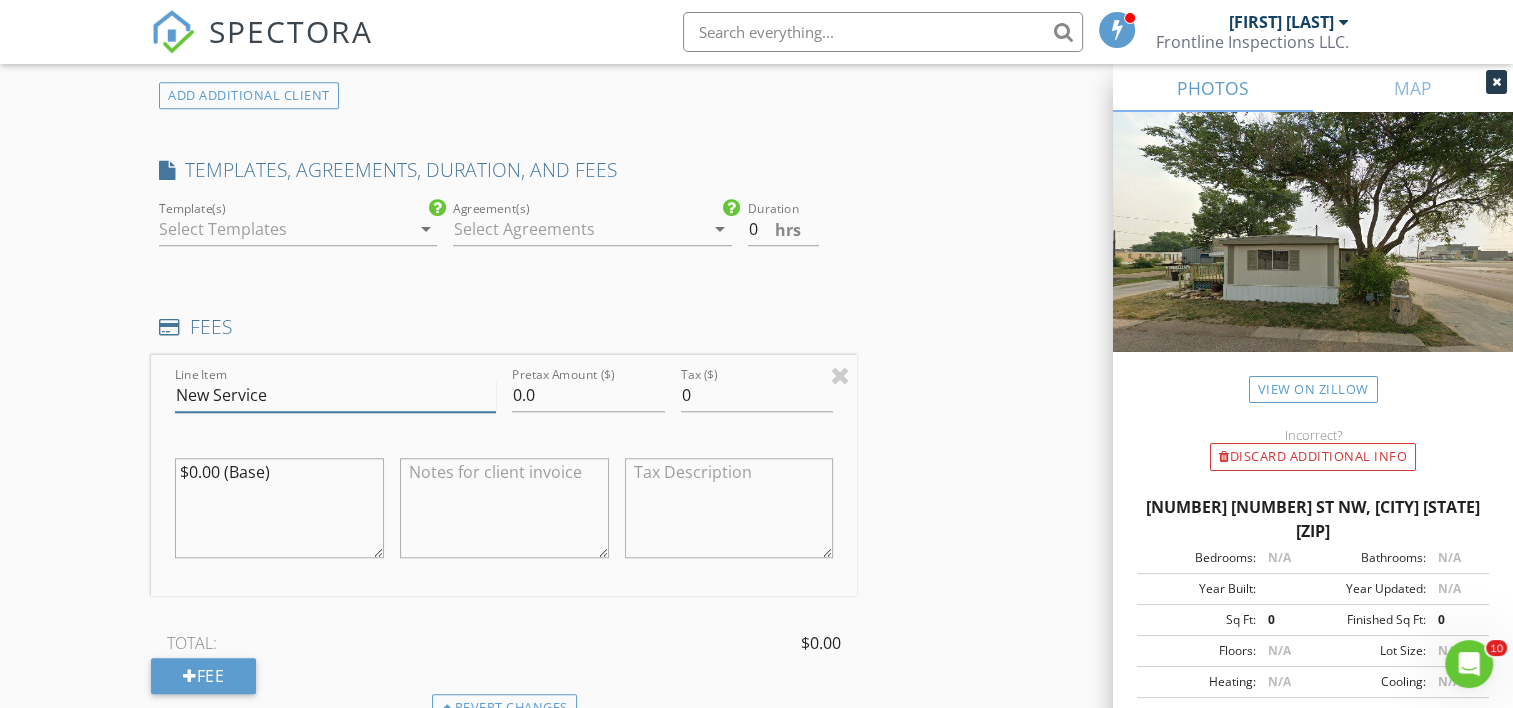 click on "New Service" at bounding box center [335, 395] 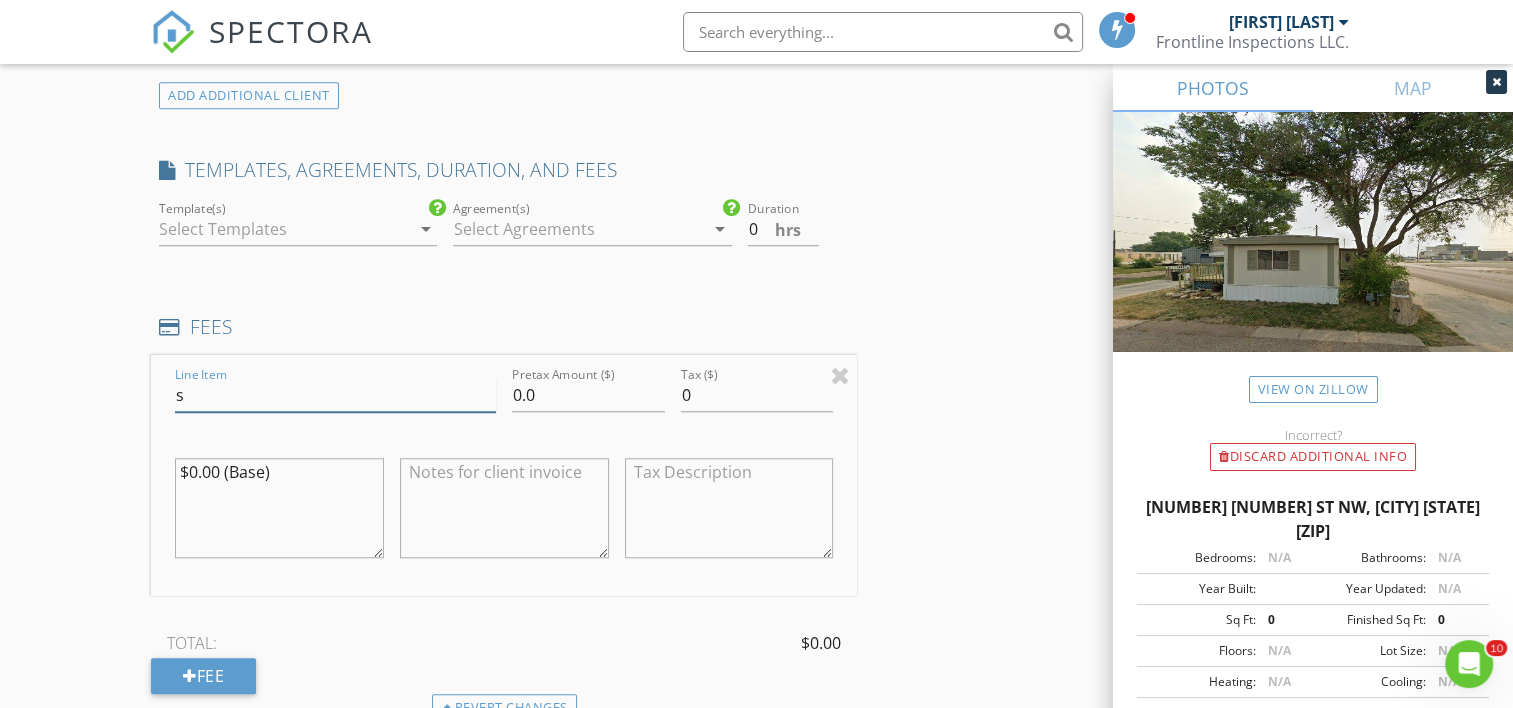 type on "Sewer Scope" 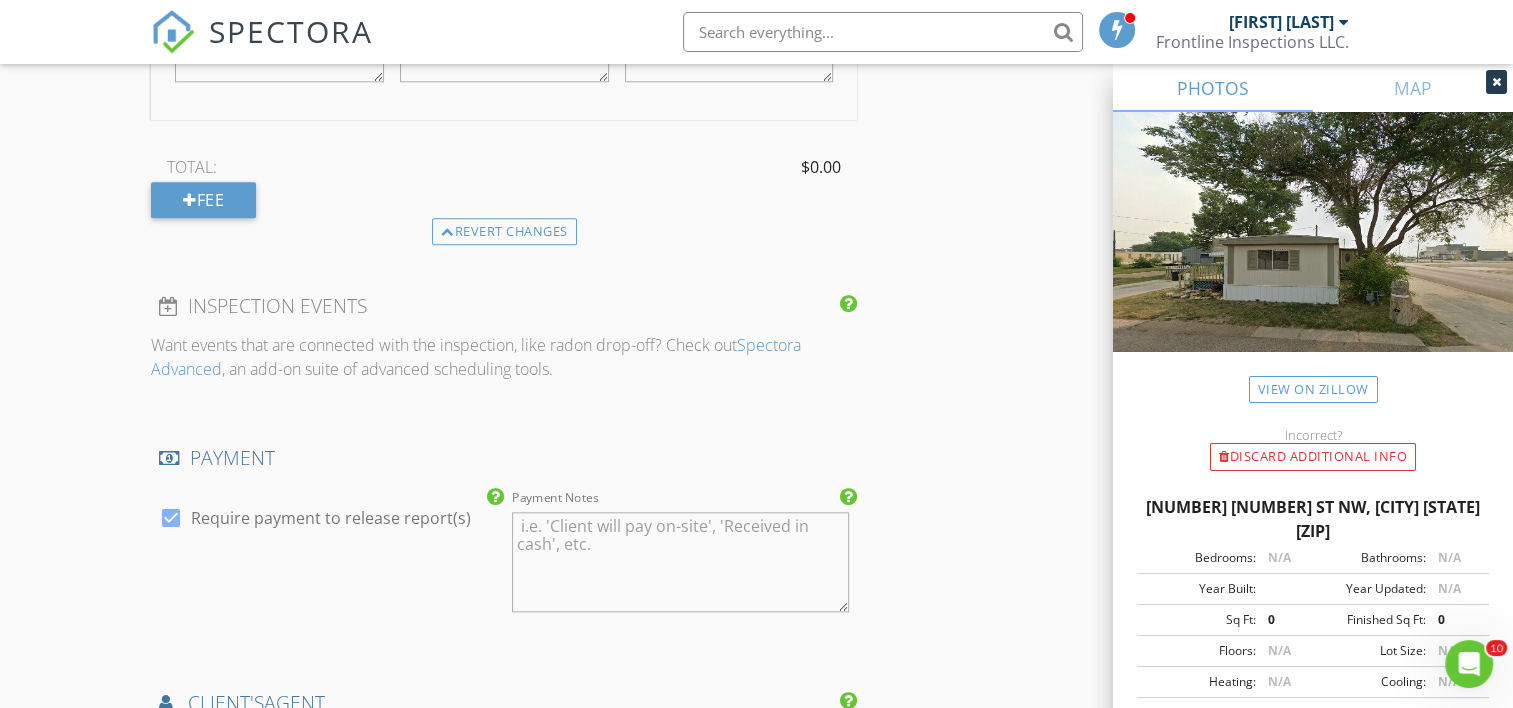 scroll, scrollTop: 2400, scrollLeft: 0, axis: vertical 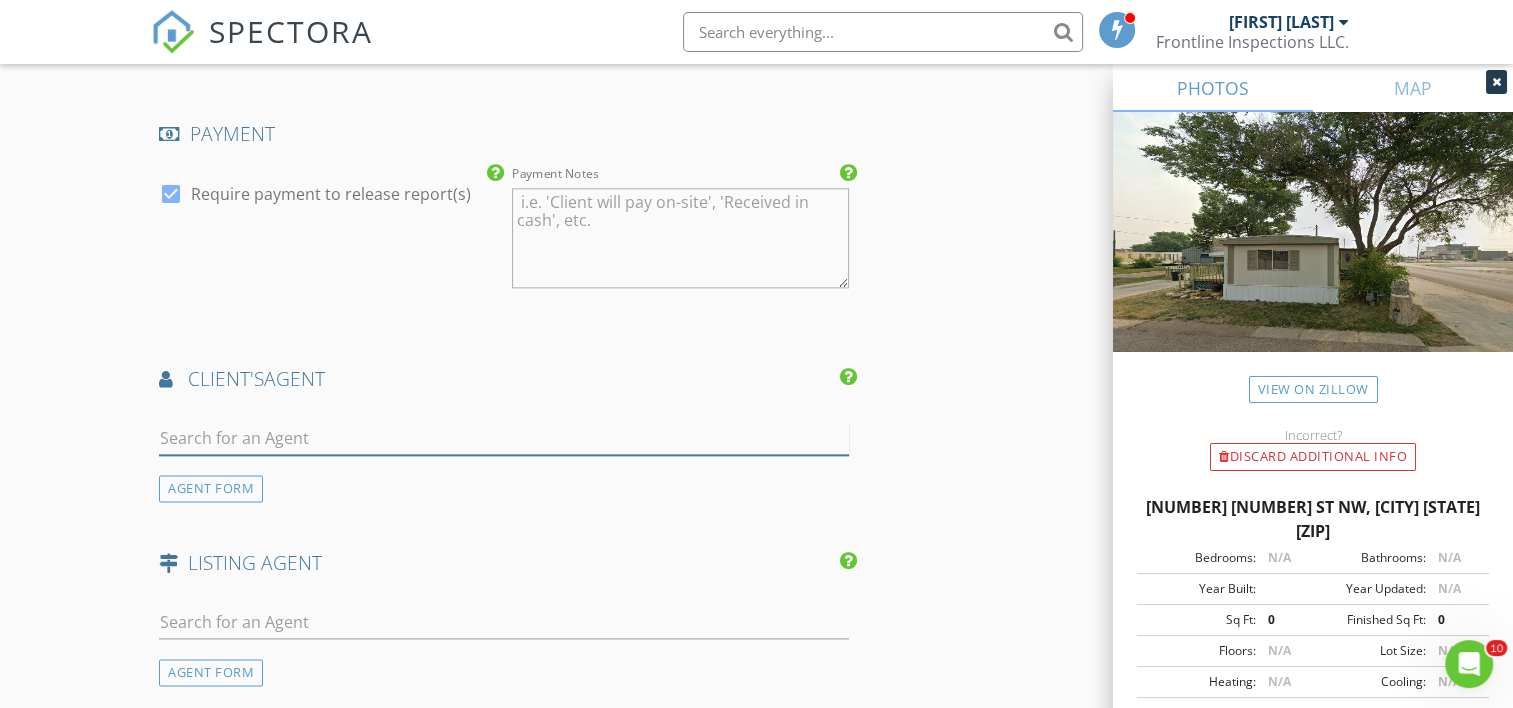 click at bounding box center (504, 438) 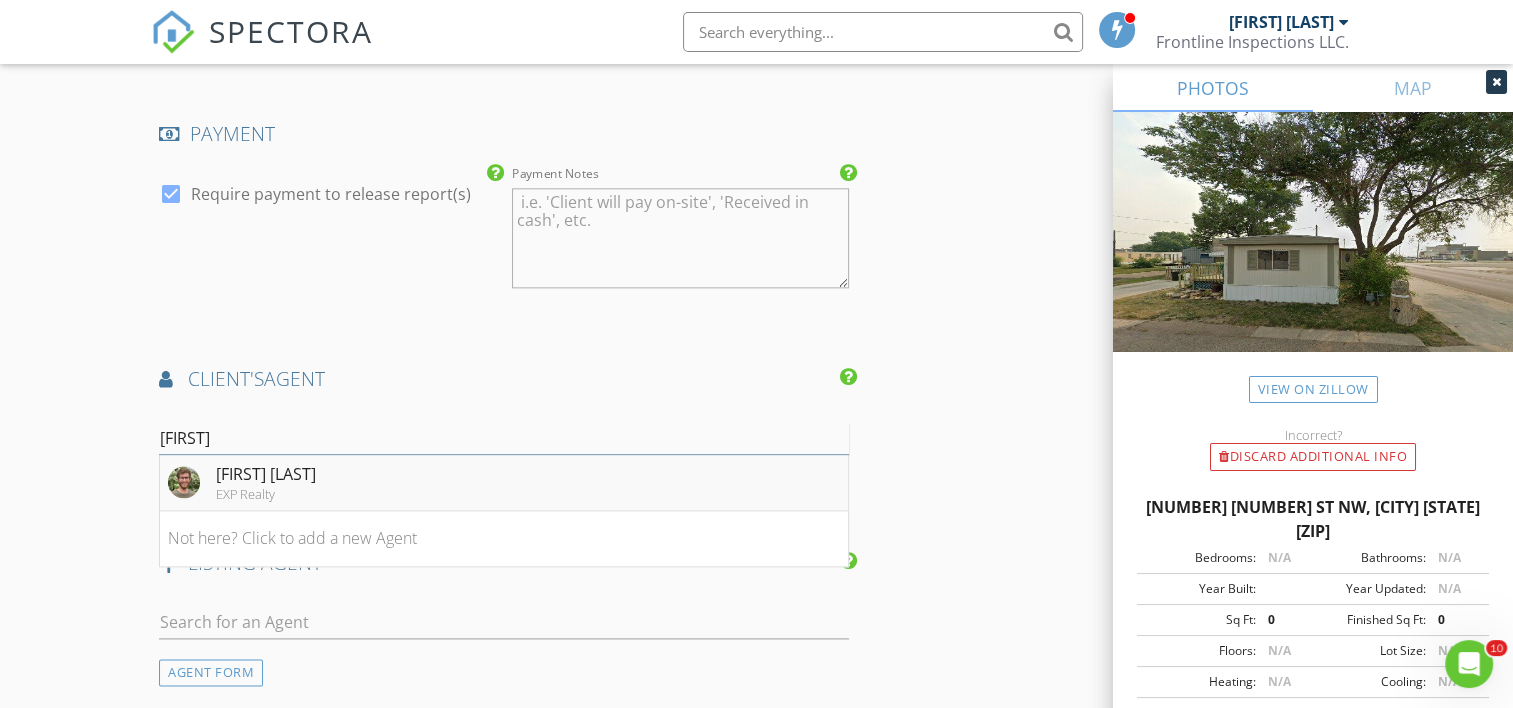 type on "[FIRST]" 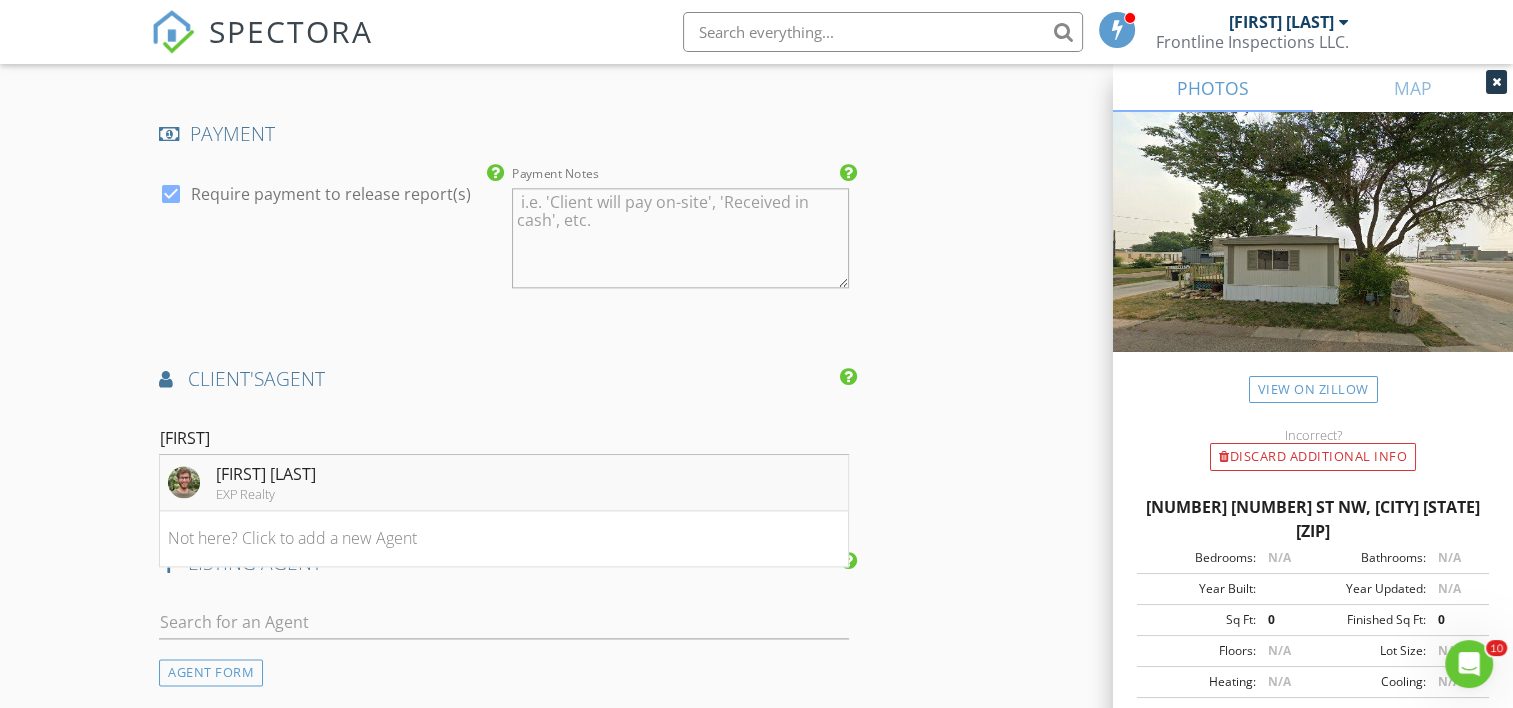 click on "[FIRST] [LAST]" at bounding box center (266, 474) 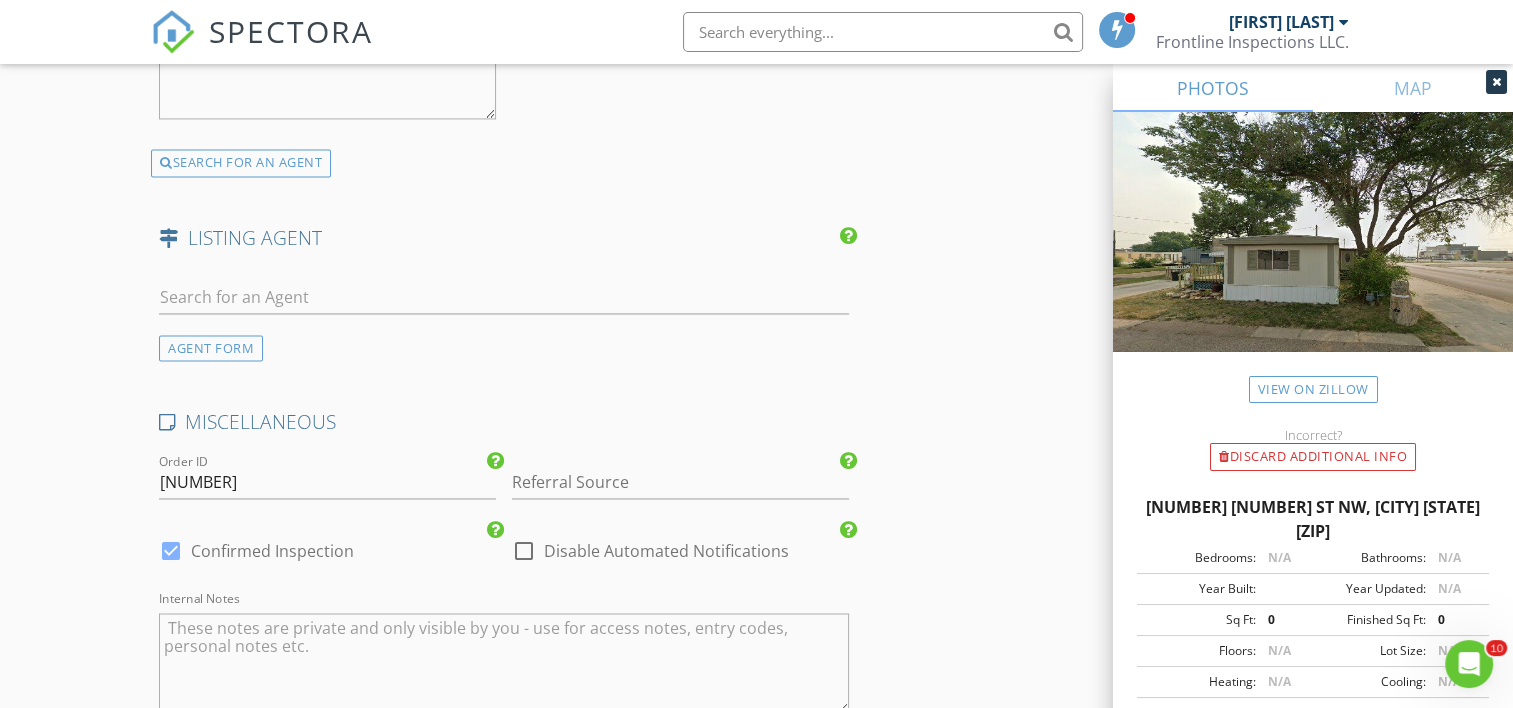 scroll, scrollTop: 3200, scrollLeft: 0, axis: vertical 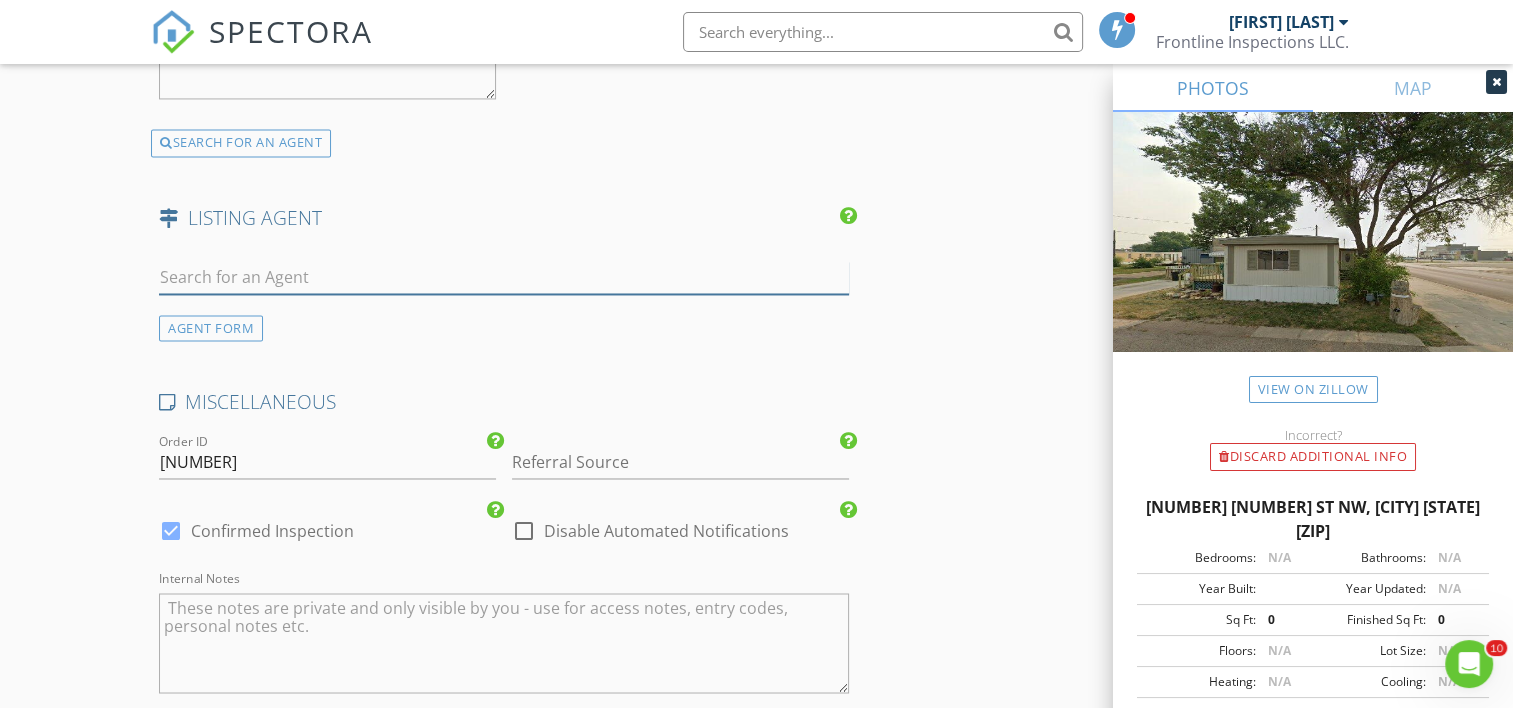 click at bounding box center [504, 277] 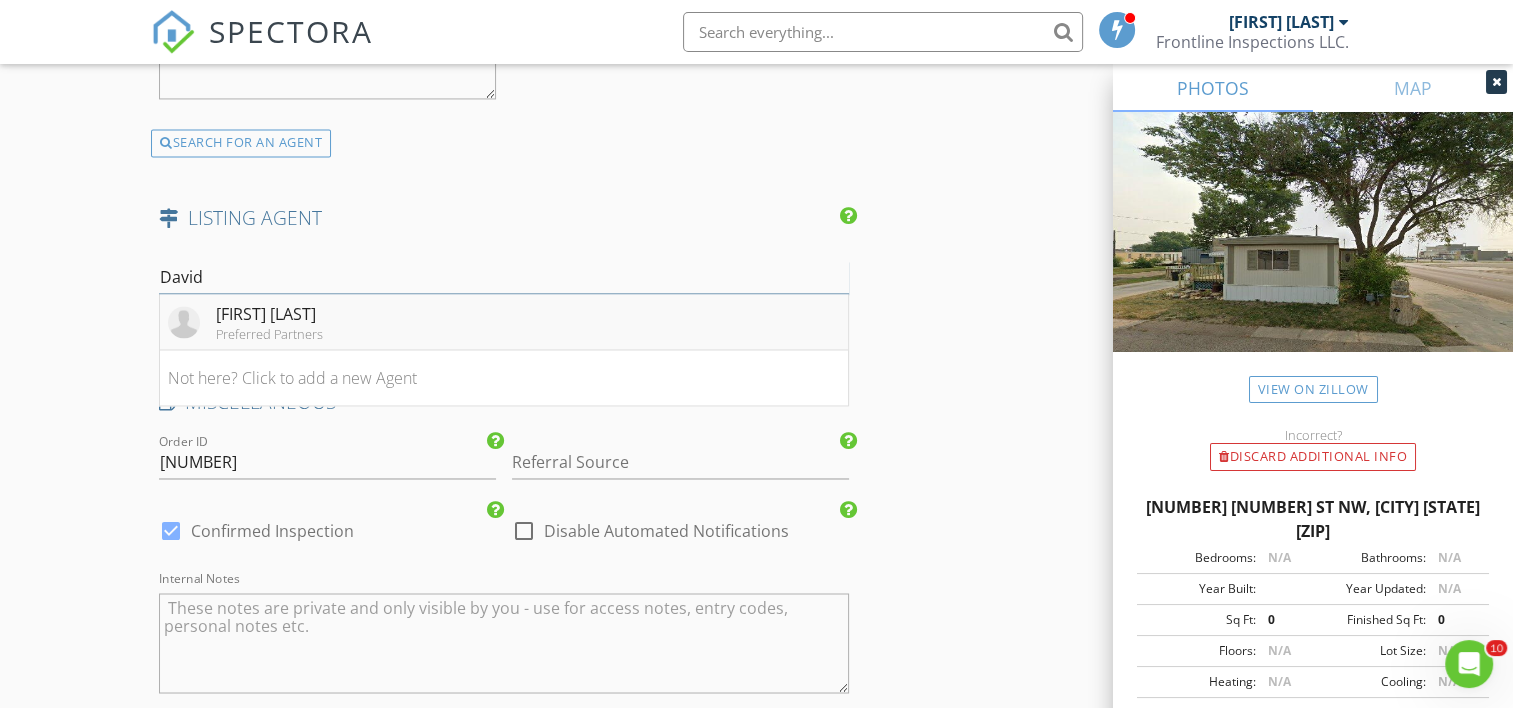 type on "David" 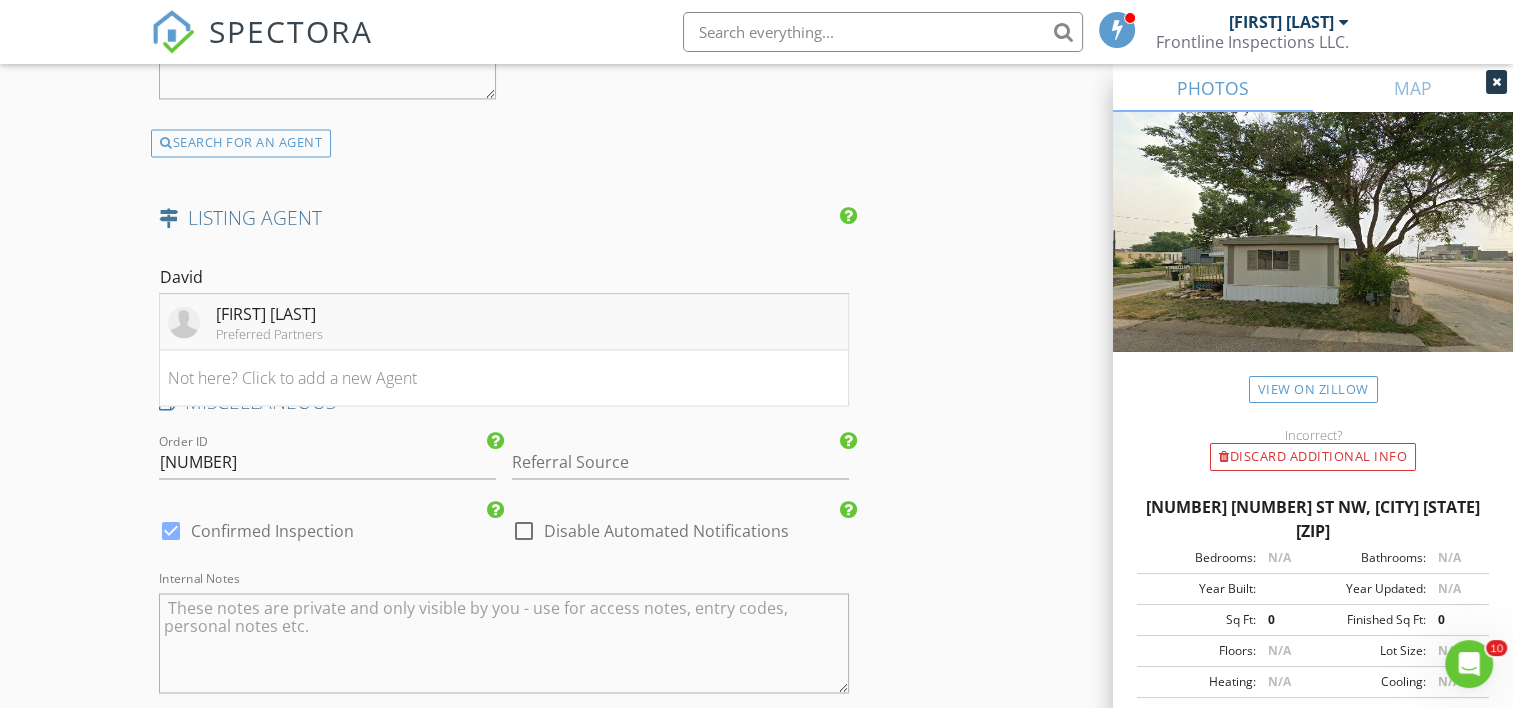 click on "[FIRST] [LAST]" at bounding box center (269, 314) 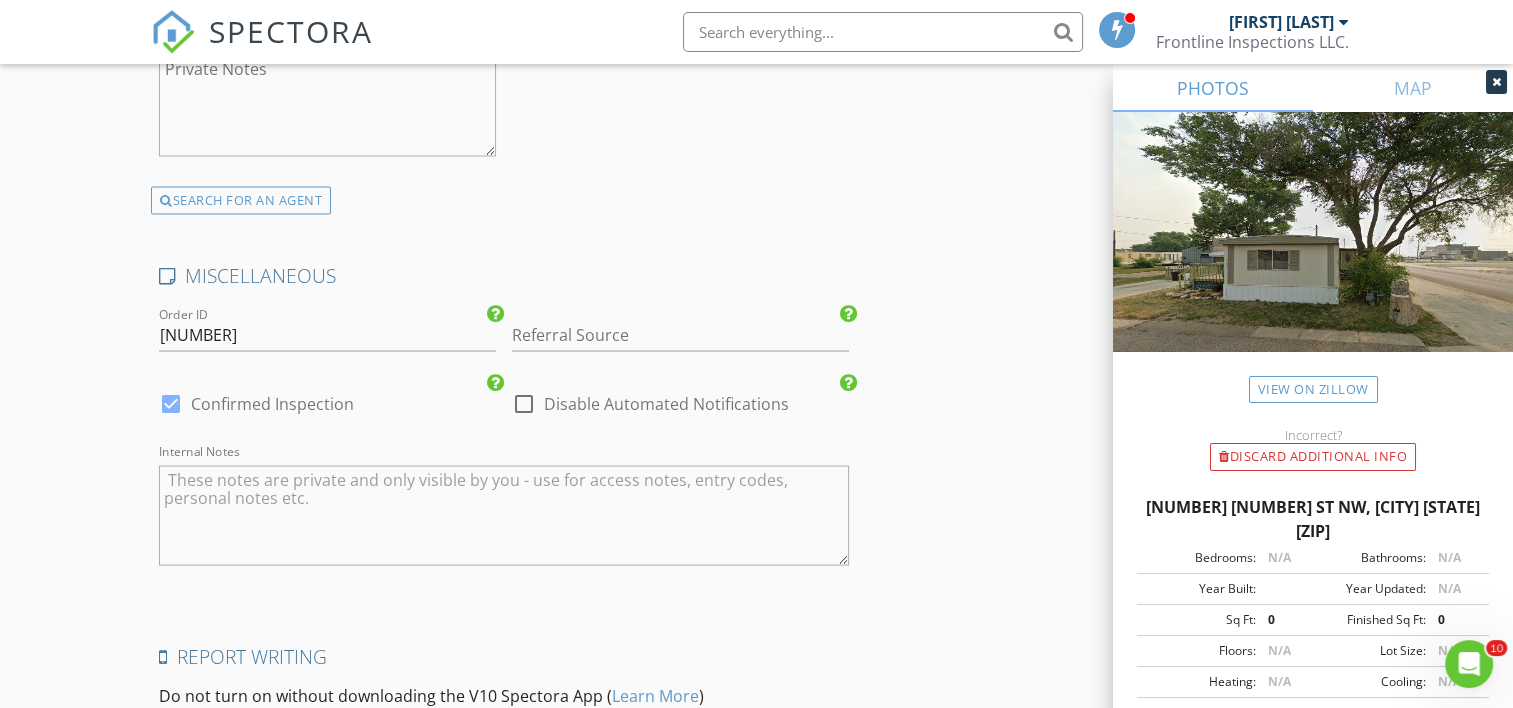 scroll, scrollTop: 3800, scrollLeft: 0, axis: vertical 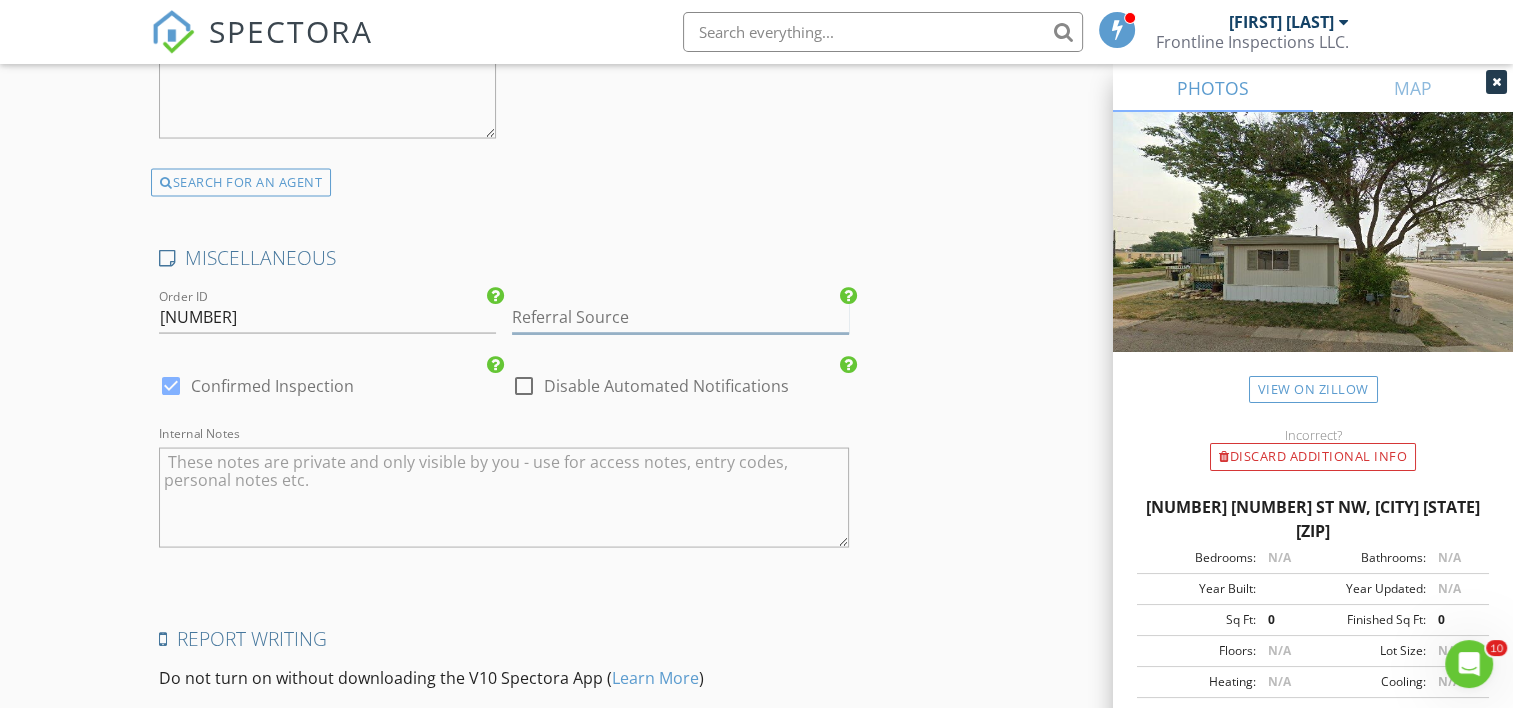 click at bounding box center [680, 317] 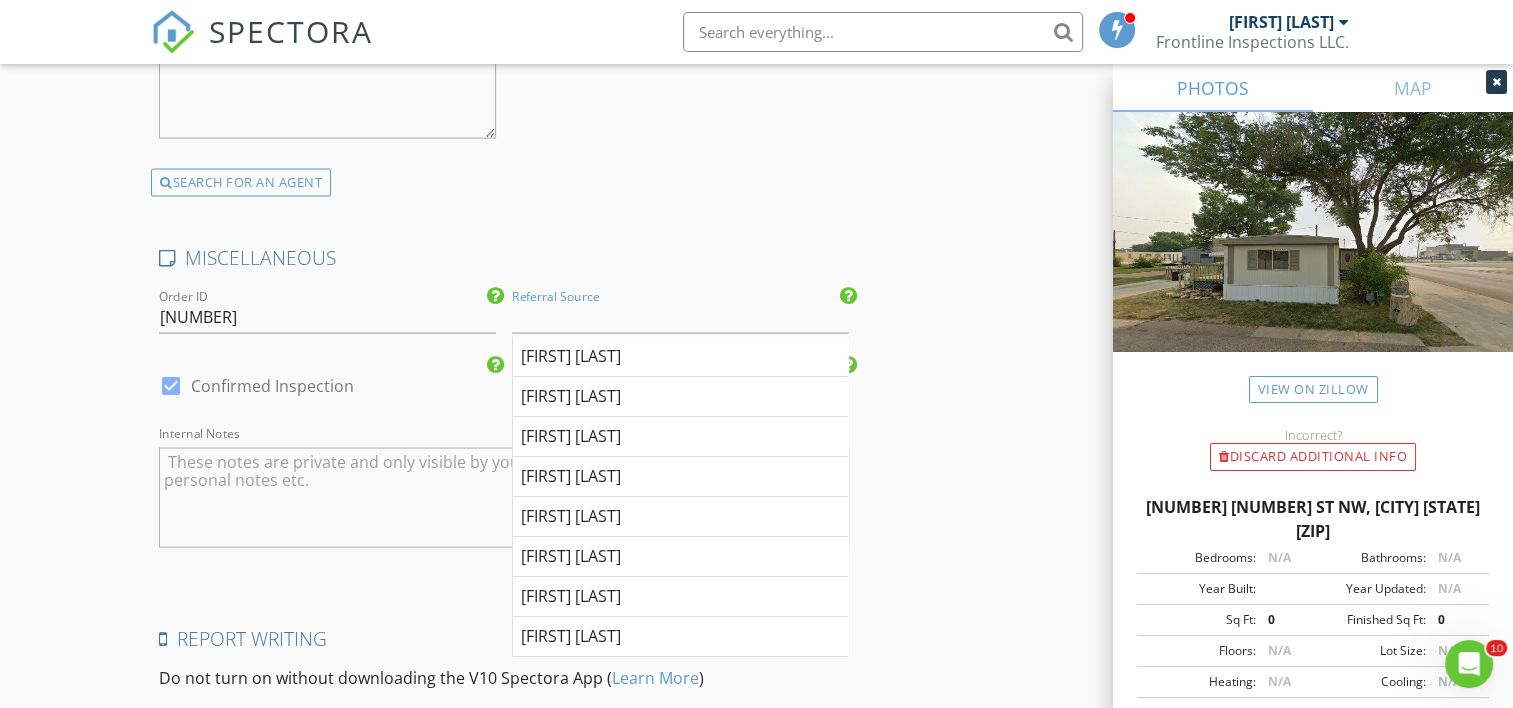 click on "INSPECTOR(S)
check_box   Shannon Burckhard   PRIMARY   Shannon Burckhard arrow_drop_down   check_box Shannon Burckhard specifically requested
Date/Time
07/09/2025 11:00 AM
Location
Address Search       Address 510 4th St NW   Unit   City Minot   State ND   Zip 58703   County Ward     Square Feet 0   Year Built   Foundation arrow_drop_down     Shannon Burckhard     0.0 miles     (a few seconds)
client
check_box Enable Client CC email for this inspection   Client Search     check_box_outline_blank Client is a Company/Organization     First Name Sharyl   Last Name Carter   Email sharylcarter0@gmail.com   CC Email   Phone 405-508-1880   Address   City   State   Zip       Notes   Private Notes
ADD ADDITIONAL client
SERVICES
check_box_outline_blank   Radon      Mold" at bounding box center (756, -1339) 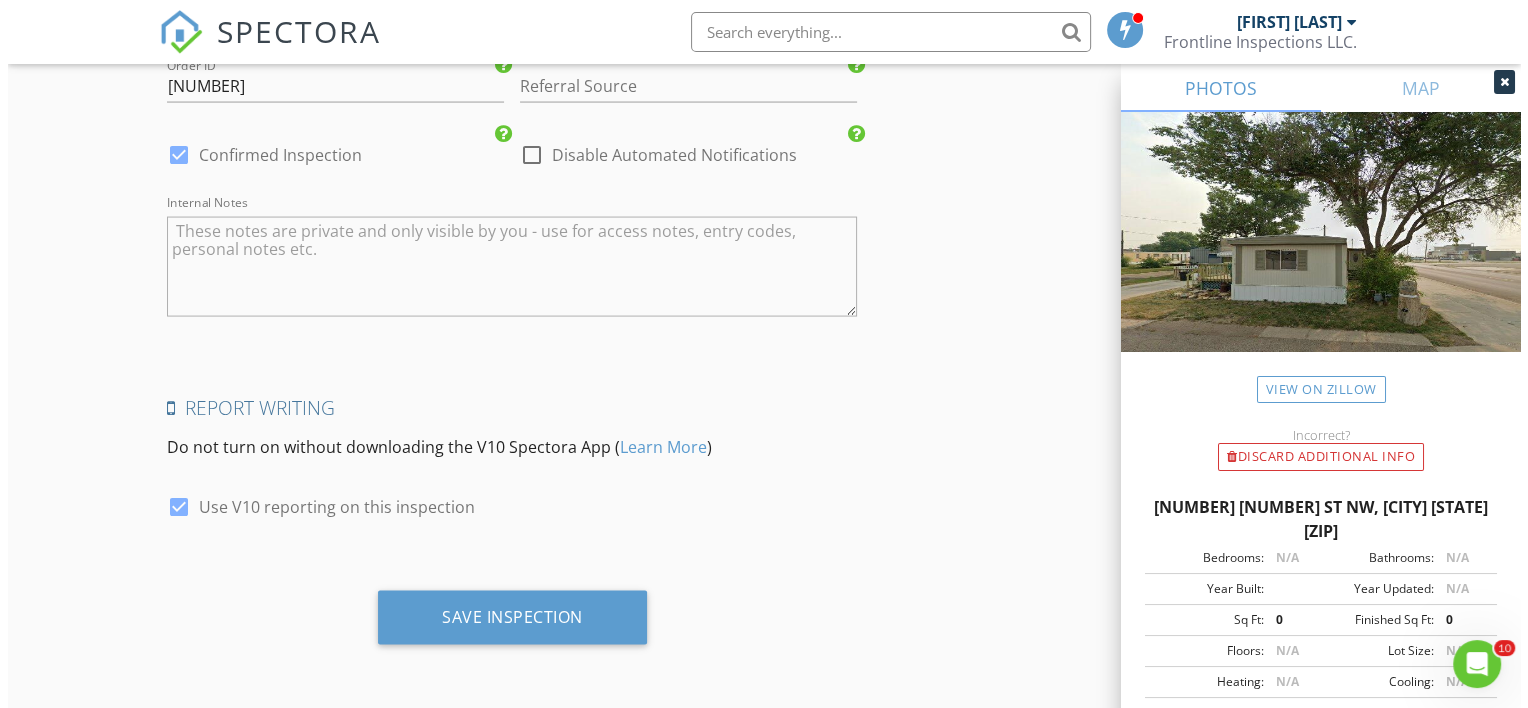 scroll, scrollTop: 4040, scrollLeft: 0, axis: vertical 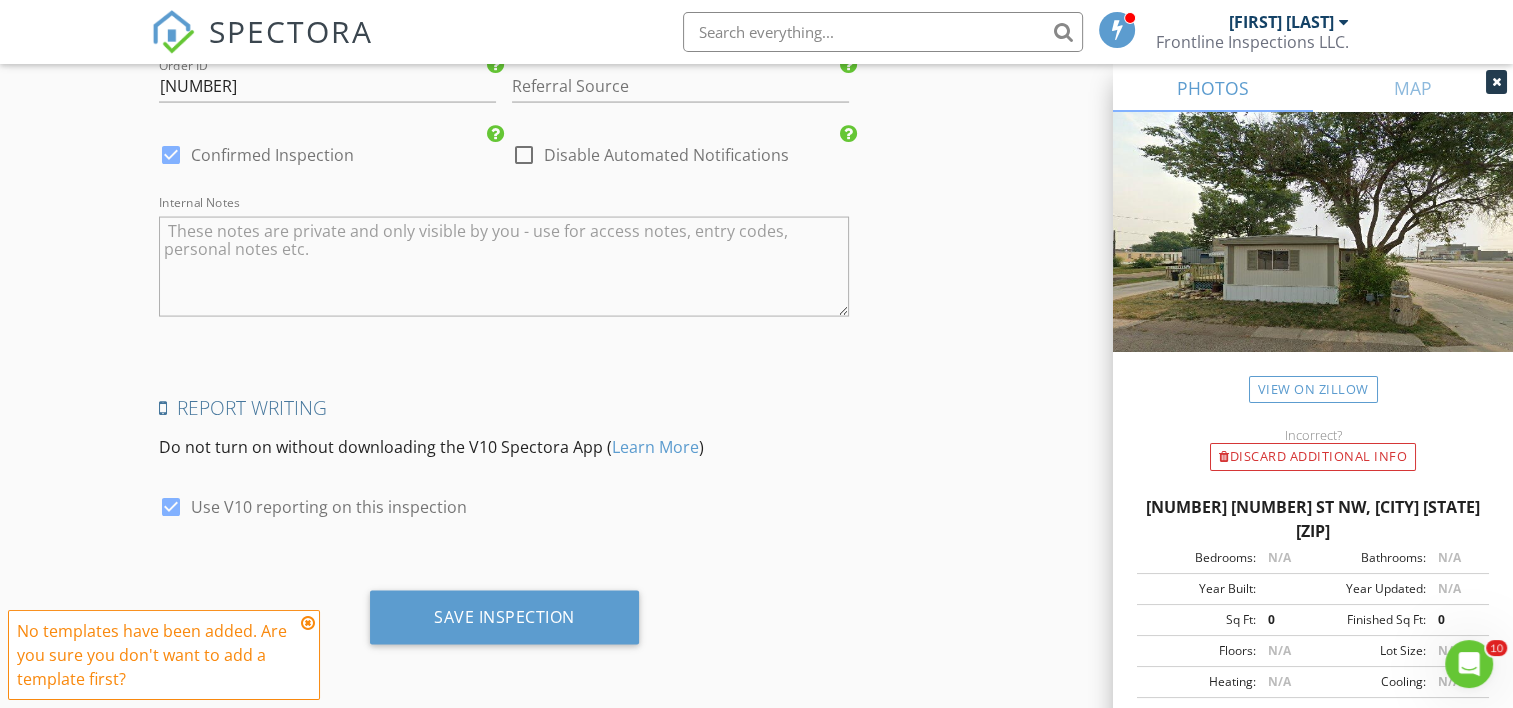 click at bounding box center (308, 623) 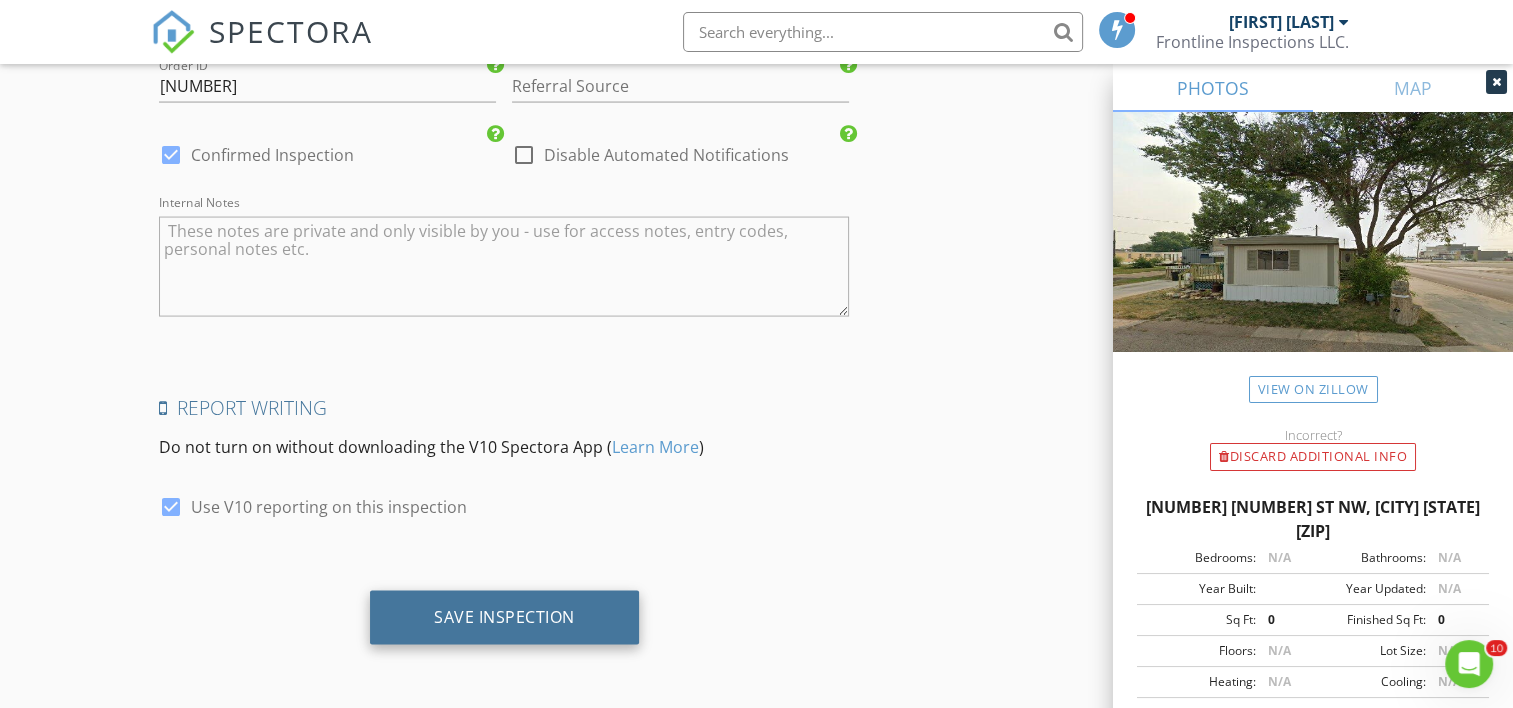 click on "Save Inspection" at bounding box center [504, 618] 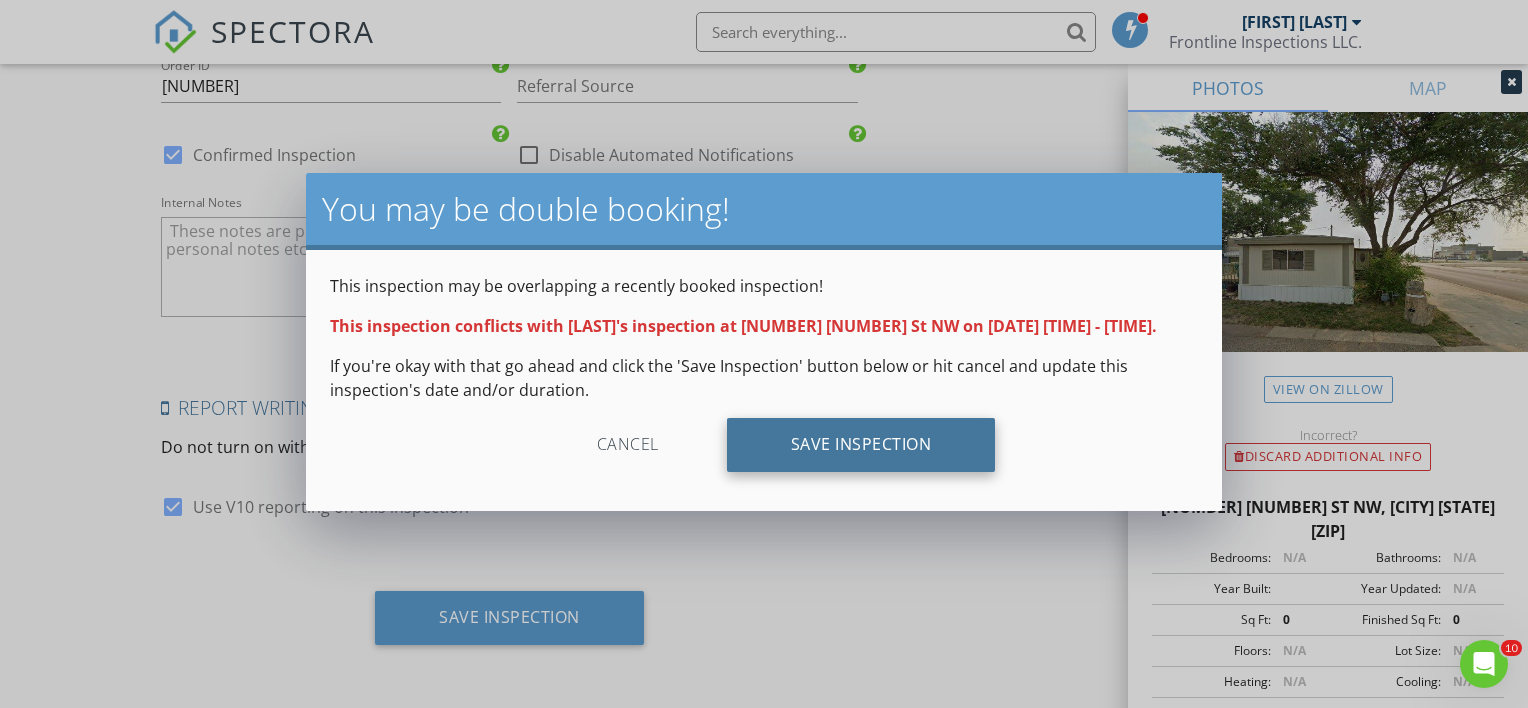 click on "Save Inspection" at bounding box center (861, 445) 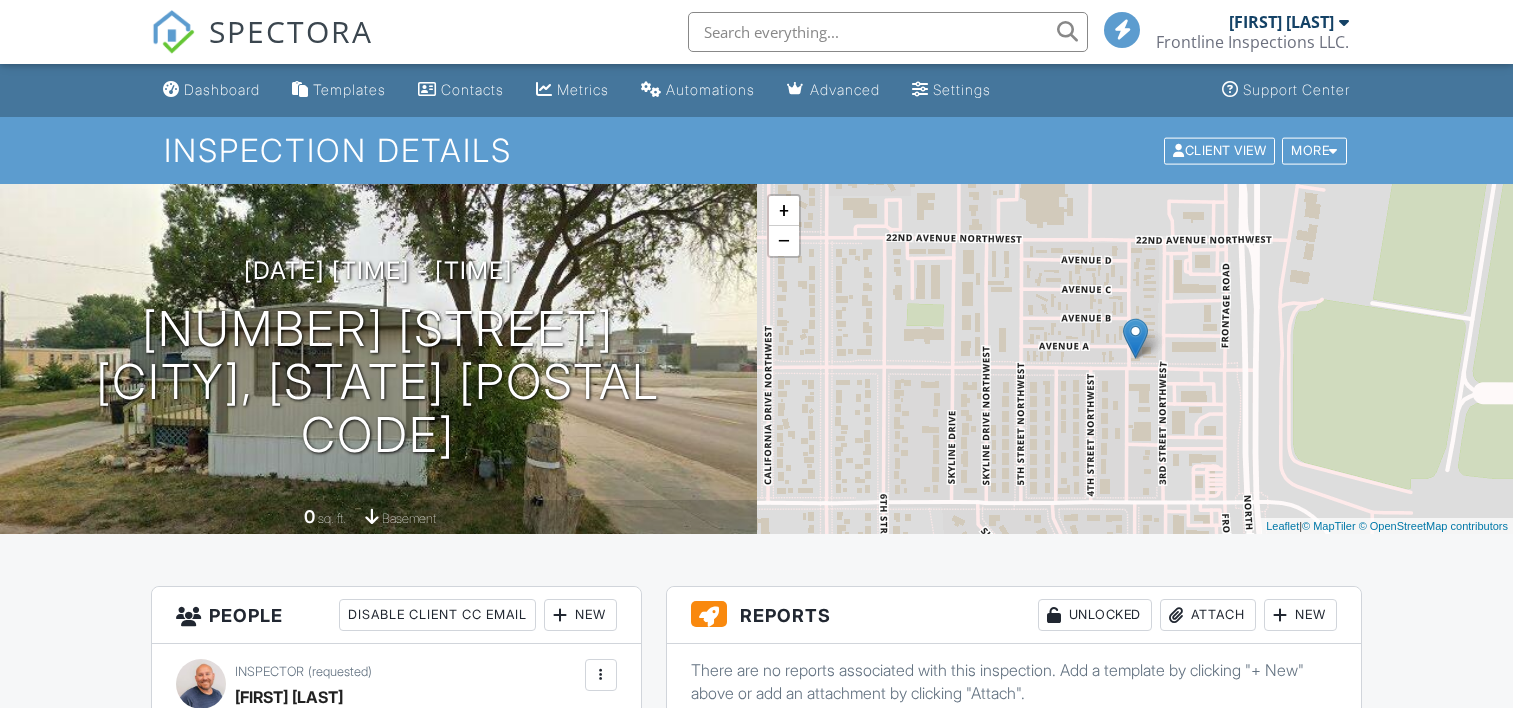 scroll, scrollTop: 0, scrollLeft: 0, axis: both 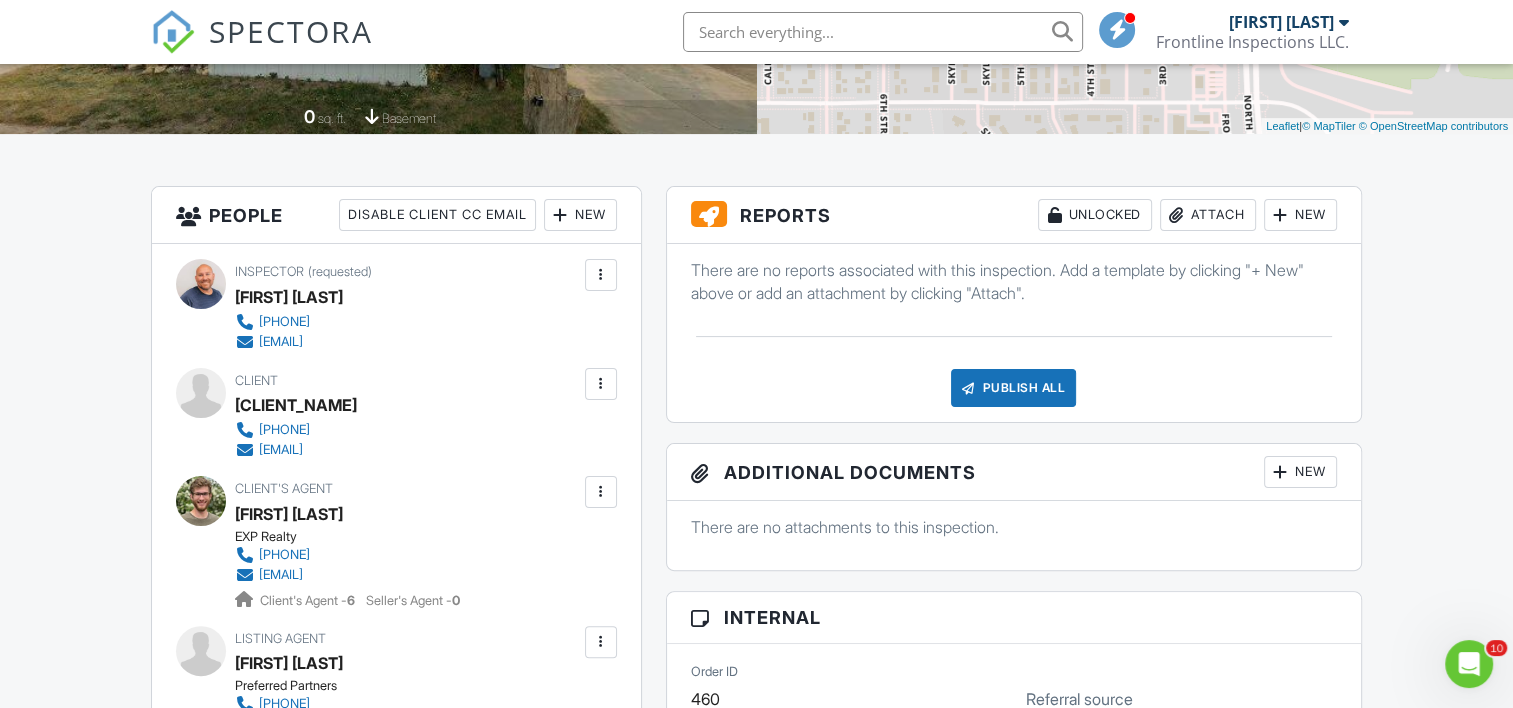 click at bounding box center [1281, 215] 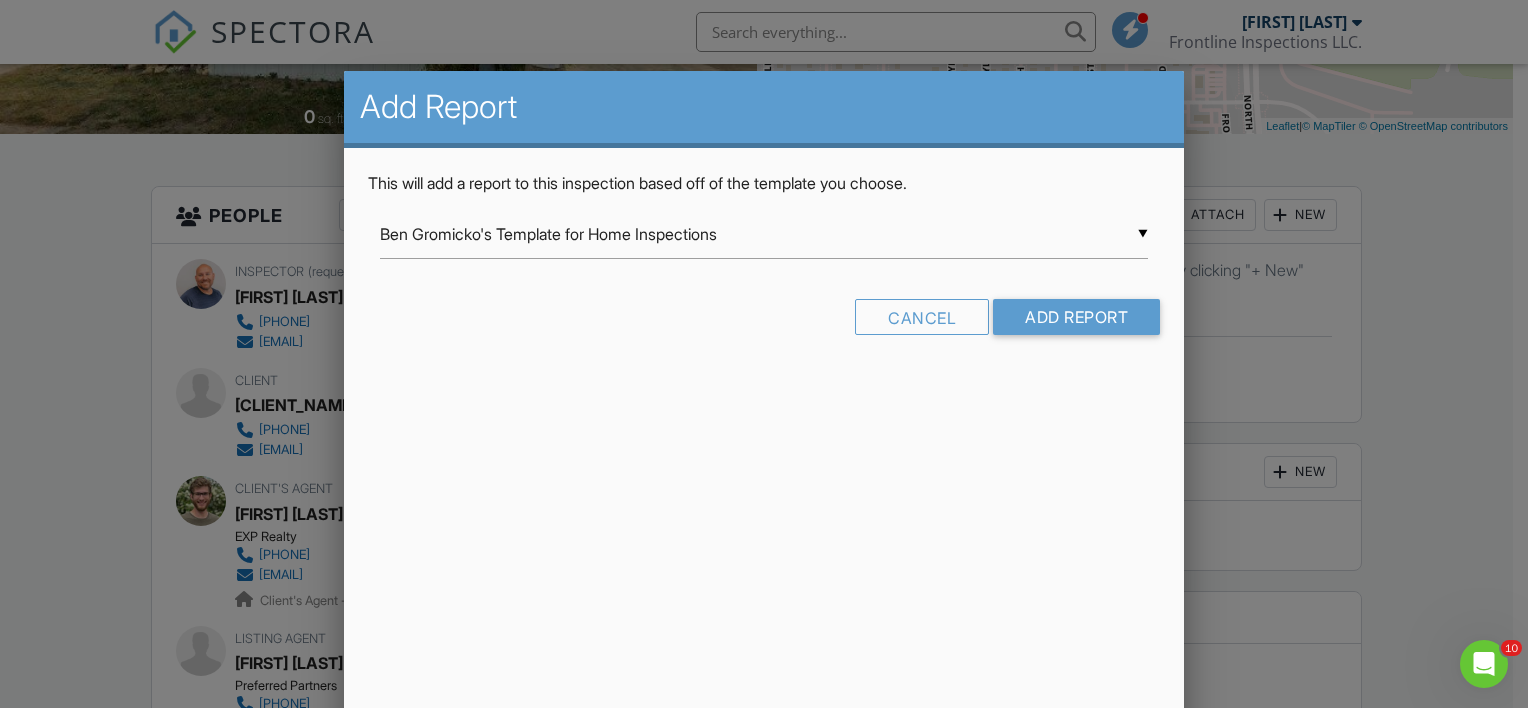 click on "▼ Ben Gromicko's Template for Home Inspections Ben Gromicko's Template for Home Inspections Mold Inspection Radon Inspection Commercial Inspection Report Frontline Inspections LLC Sewer Lateral Inspection Frontline Residential Template Imported from XLS - 11/06/2023 Imported from XLS - 11/07/2023 INL Commercial Master for Spectora (update 5-23) from Kenton Shepard (Original) CCPIA COMMERCIAL 9-13-24 from Kenton Shepard (SAFETY COPY) INL Commercial Master for Spectora from Kenton Shepard Ben Gromicko's Template for Home Inspections
Mold Inspection
Radon Inspection
Commercial Inspection Report
Frontline Inspections LLC Sewer Lateral Inspection
Frontline Residential Template
Imported from XLS - 11/06/2023
Imported from XLS - 11/07/2023
INL Commercial Master for Spectora (update 5-23) from Kenton Shepard
(Original) CCPIA COMMERCIAL 9-13-24 from Kenton Shepard
(SAFETY COPY) INL Commercial Master for Spectora from Kenton Shepard" at bounding box center (764, 234) 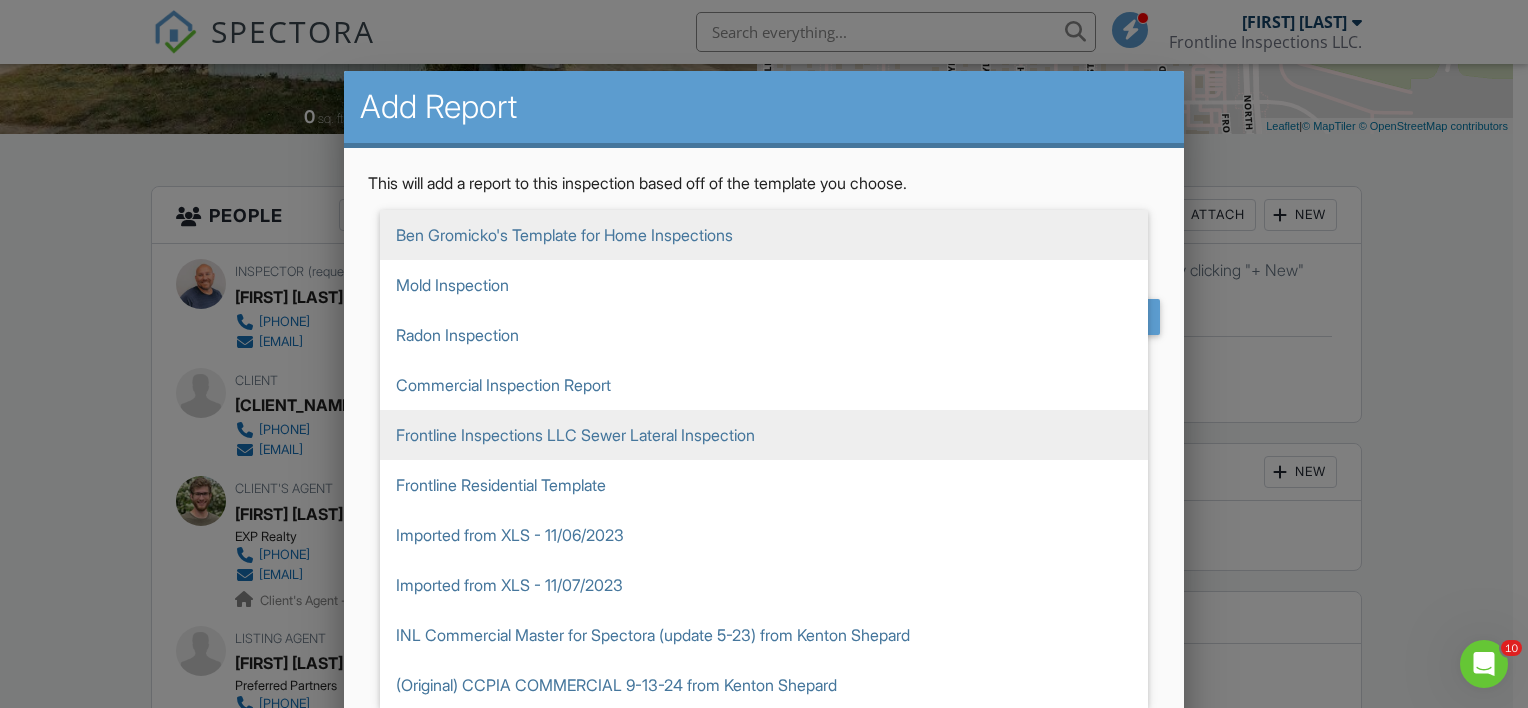 click on "Frontline Inspections LLC Sewer Lateral Inspection" at bounding box center (764, 235) 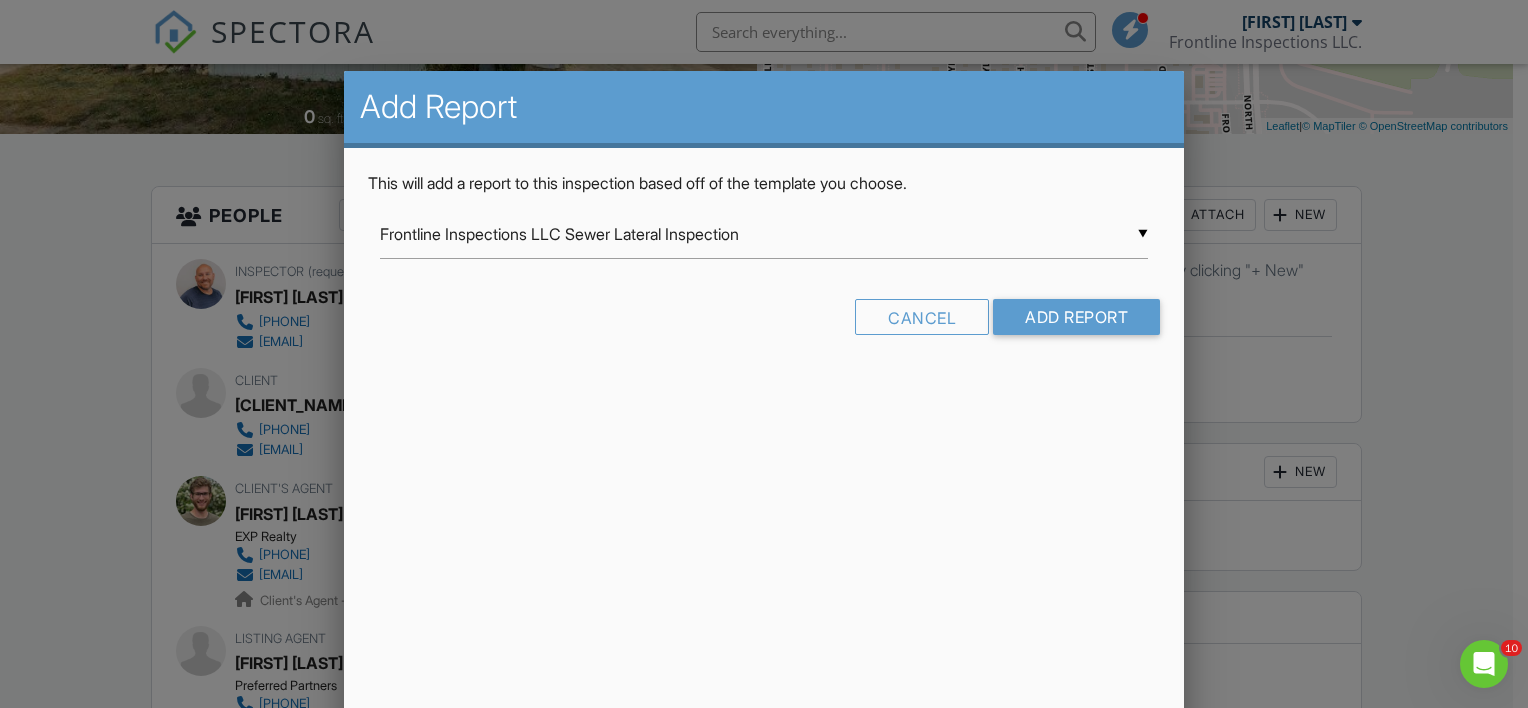 scroll, scrollTop: 52, scrollLeft: 0, axis: vertical 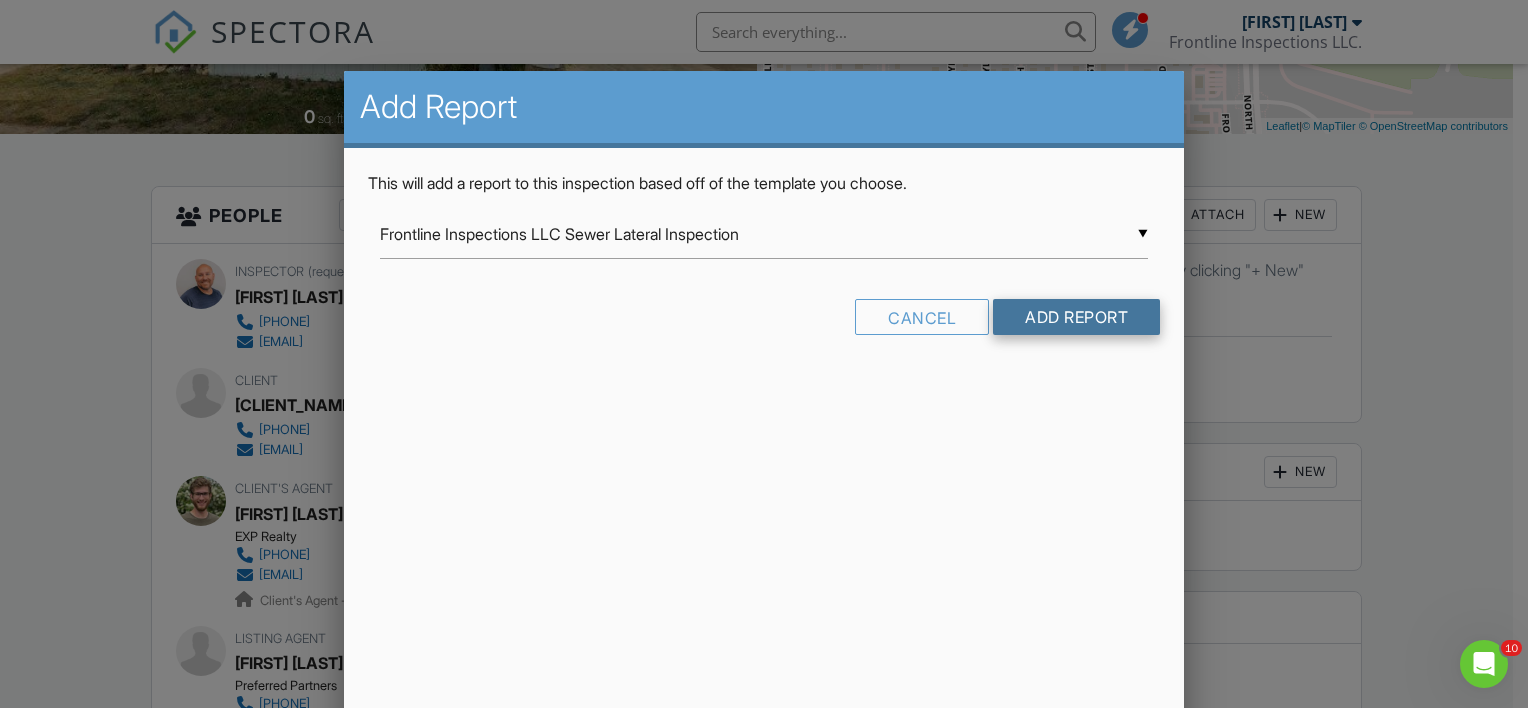 click on "Add Report" at bounding box center (1076, 317) 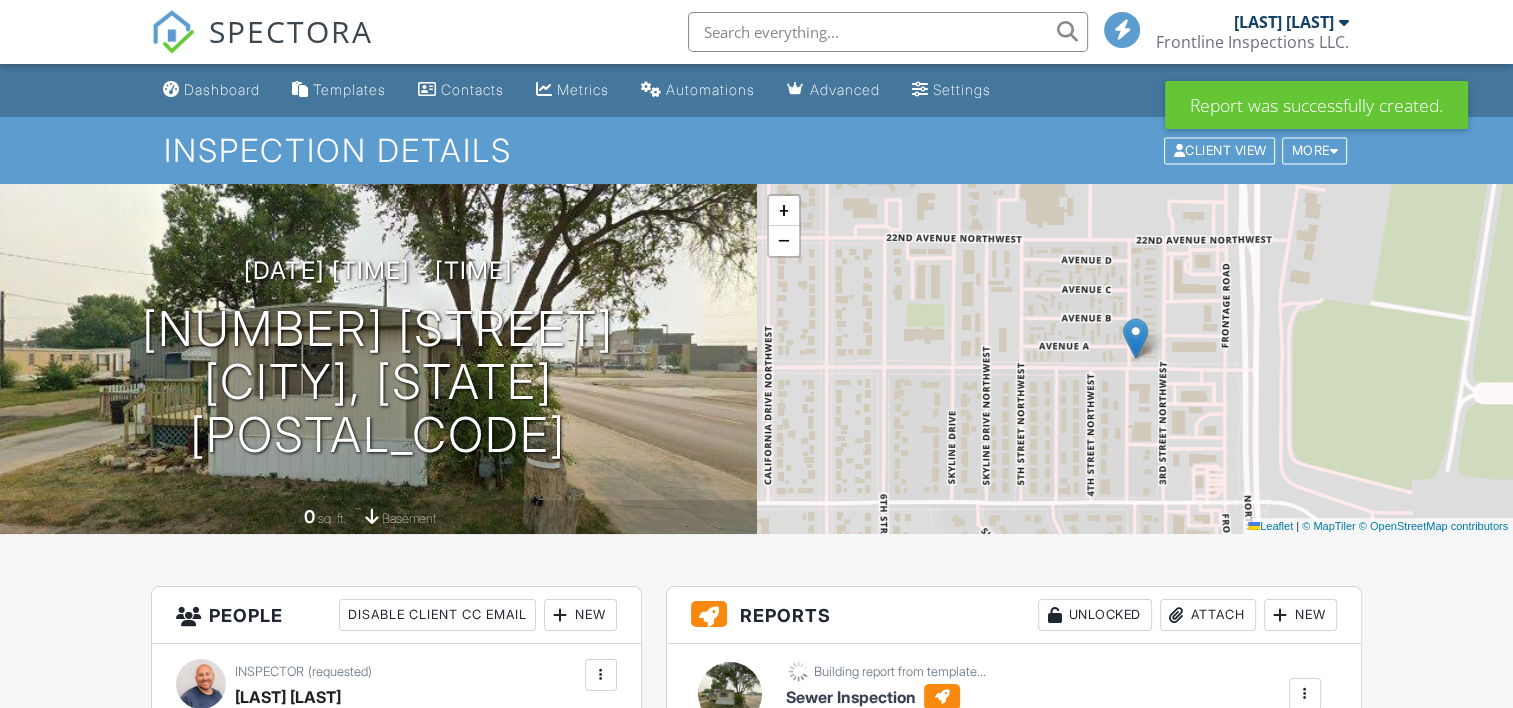 scroll, scrollTop: 378, scrollLeft: 0, axis: vertical 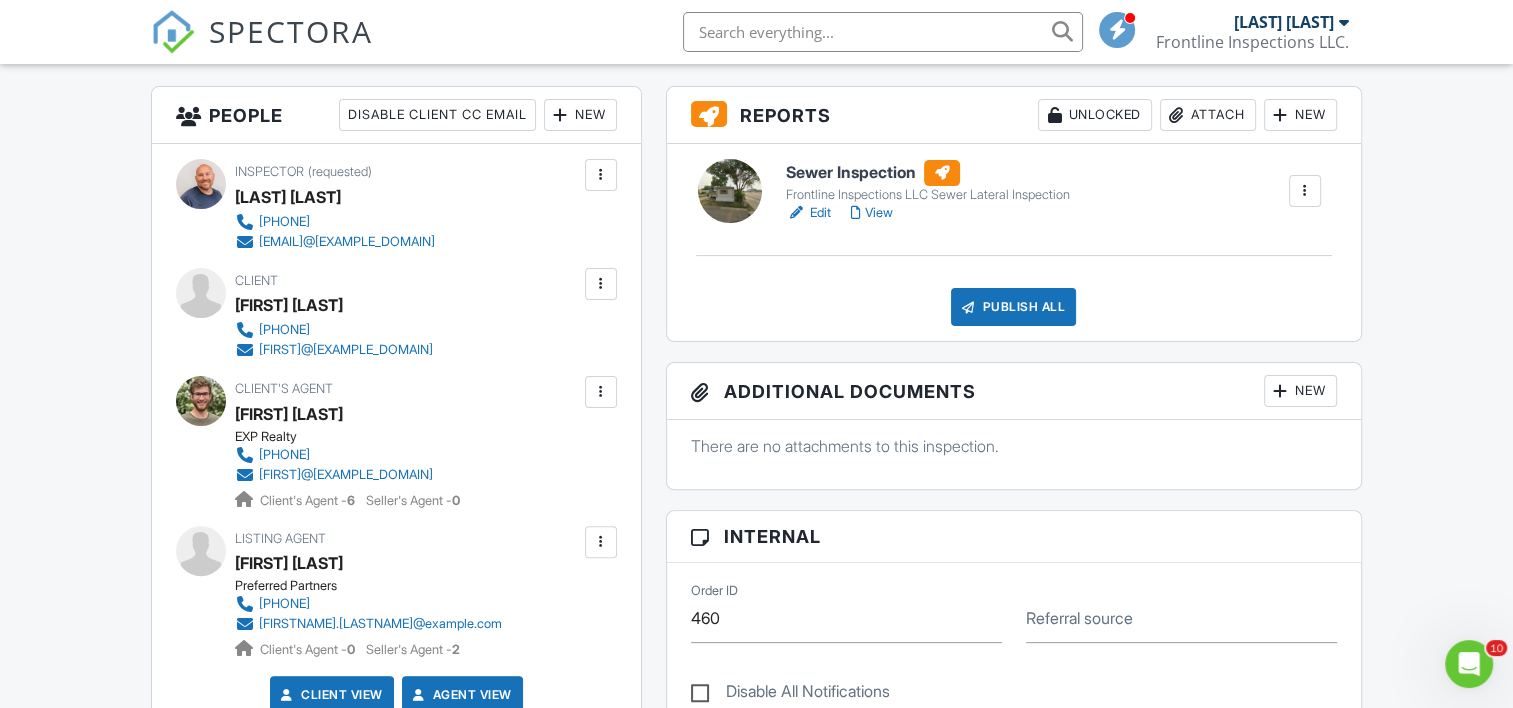 click on "Edit" at bounding box center [808, 213] 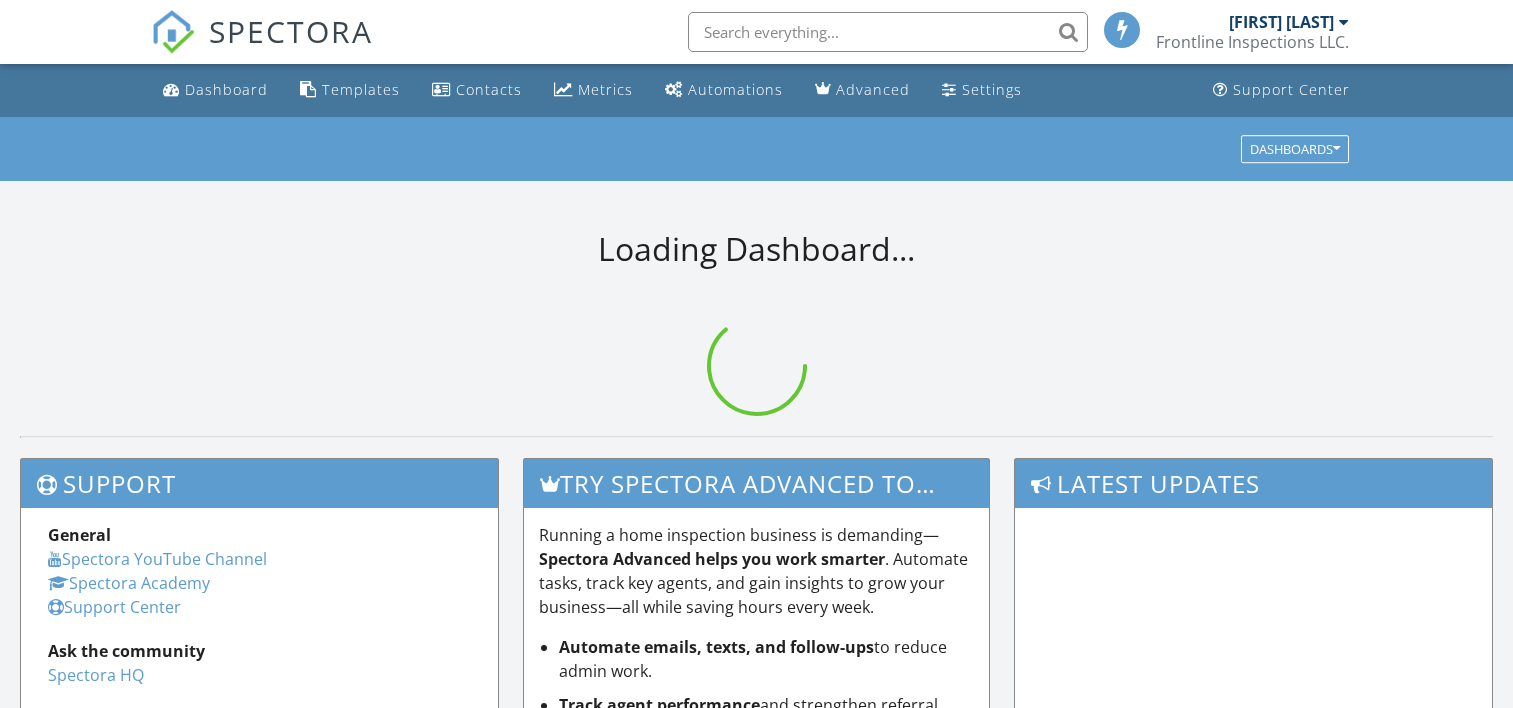 scroll, scrollTop: 0, scrollLeft: 0, axis: both 